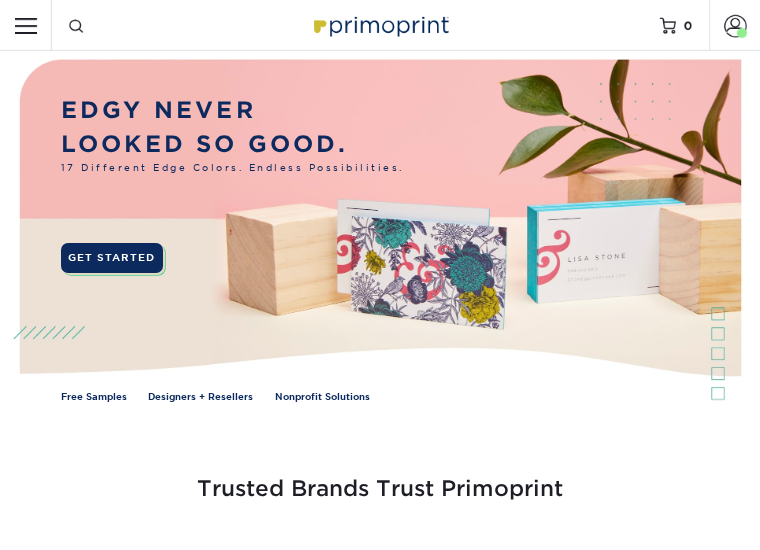 scroll, scrollTop: 0, scrollLeft: 0, axis: both 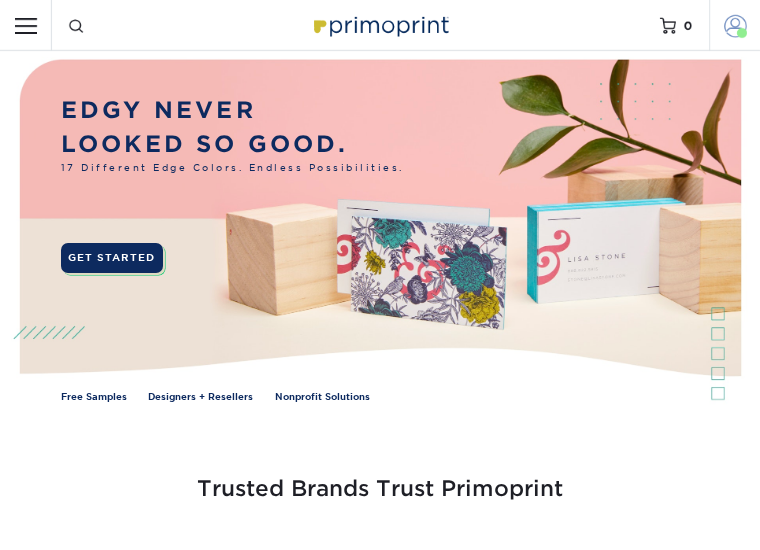 click on "Account" at bounding box center [734, 25] 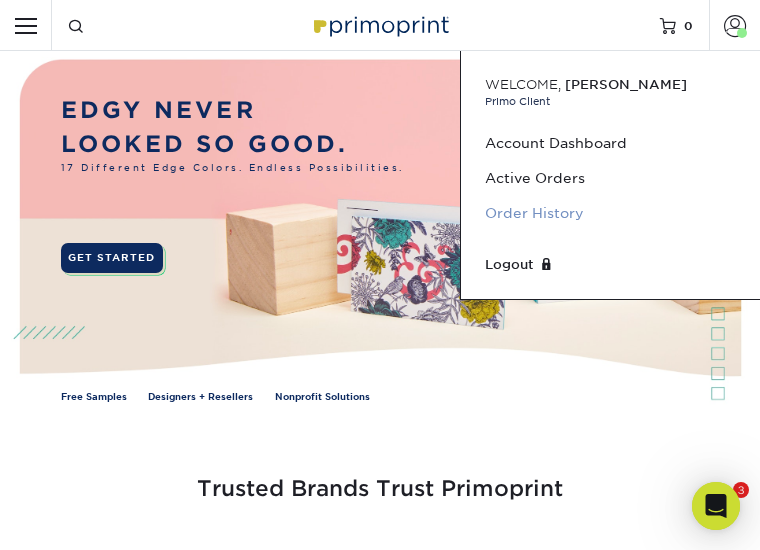 click on "Order History" at bounding box center [610, 213] 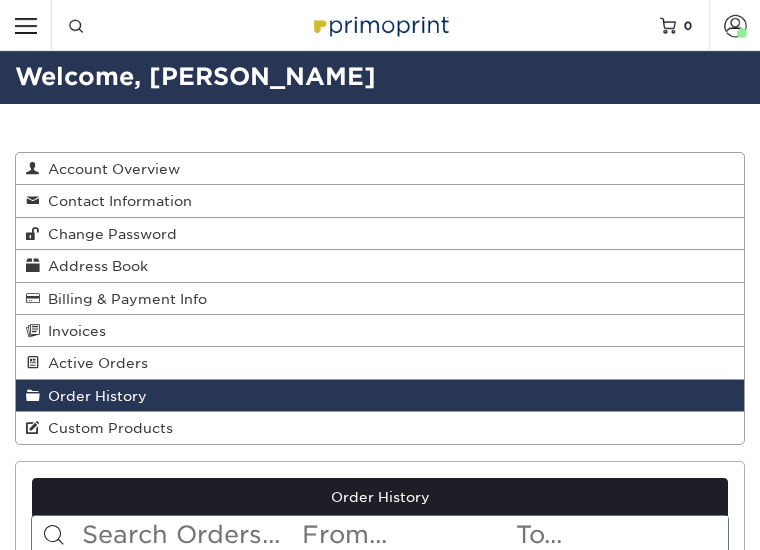 scroll, scrollTop: 0, scrollLeft: 0, axis: both 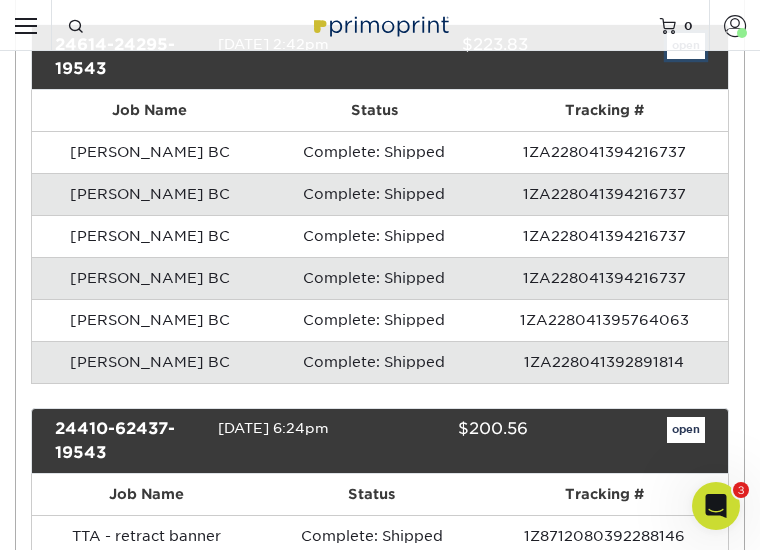 click on "open" at bounding box center (686, 46) 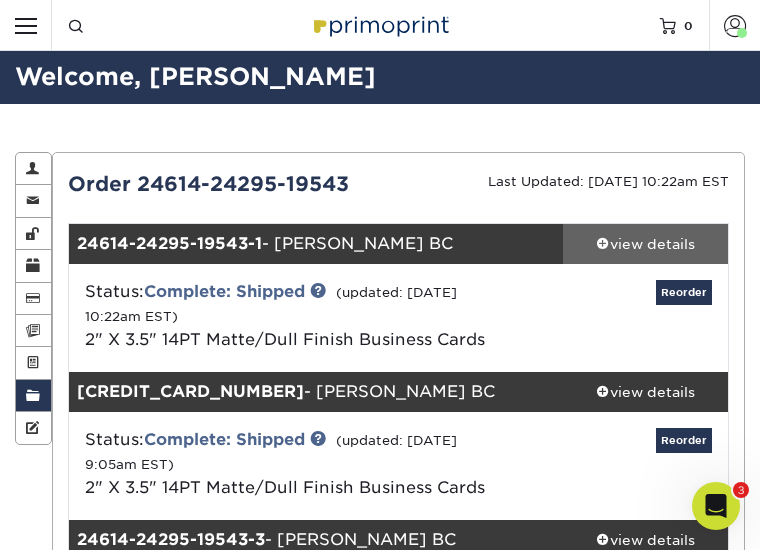 click on "view details" at bounding box center [645, 244] 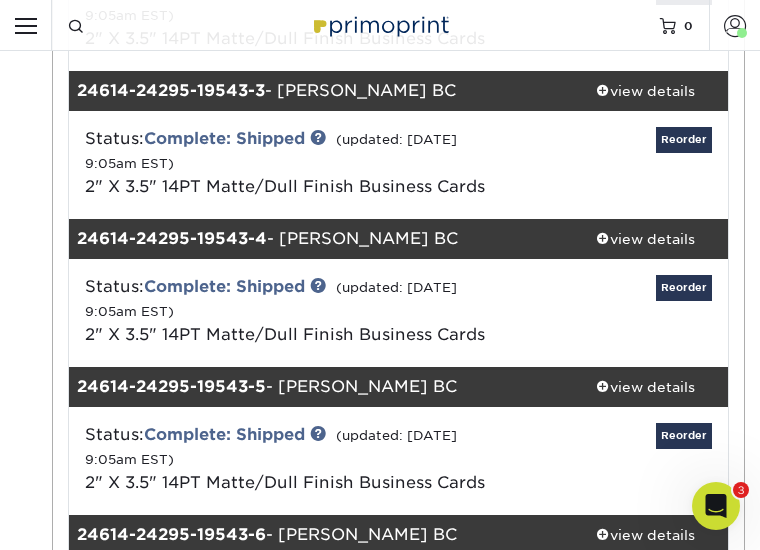 scroll, scrollTop: 1138, scrollLeft: 0, axis: vertical 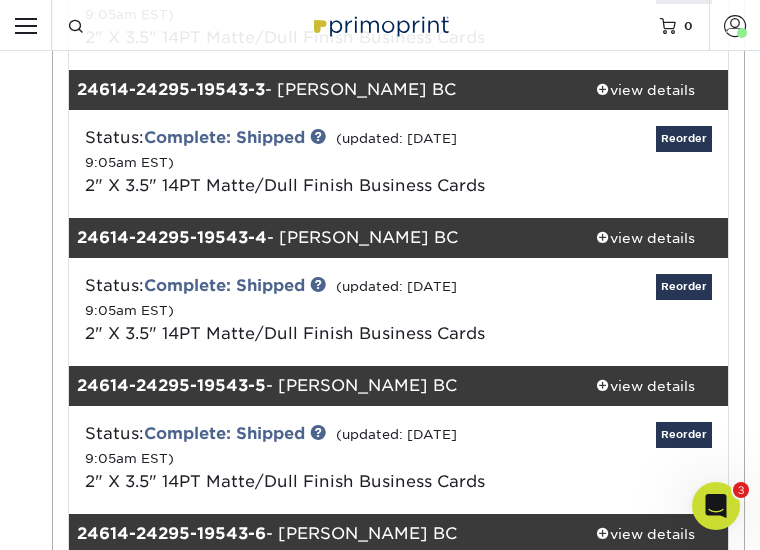 click on "view details" at bounding box center [645, -58] 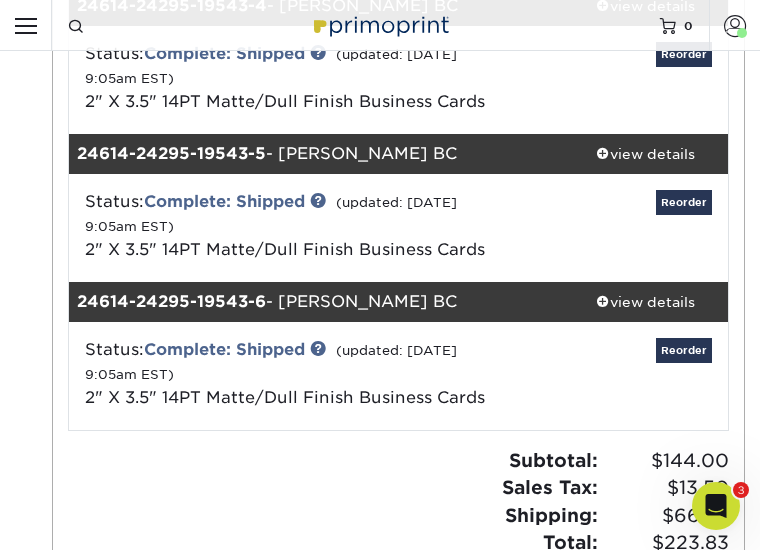 scroll, scrollTop: 2060, scrollLeft: 0, axis: vertical 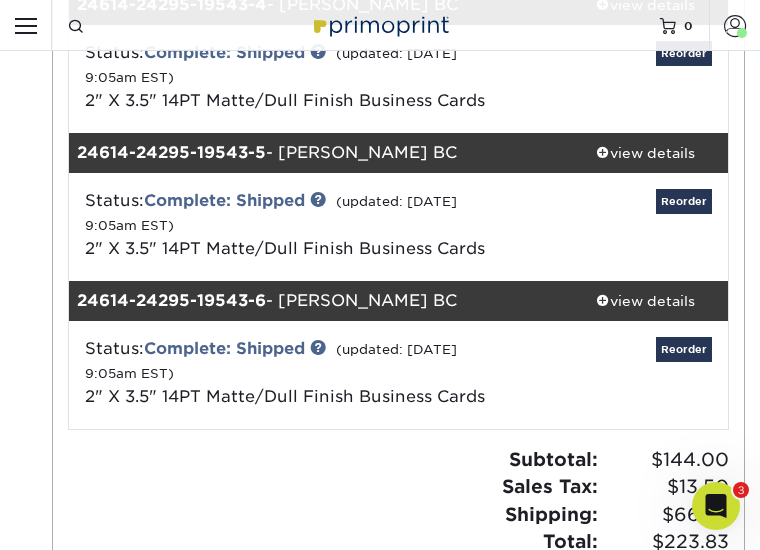 click on "view details" at bounding box center [645, -143] 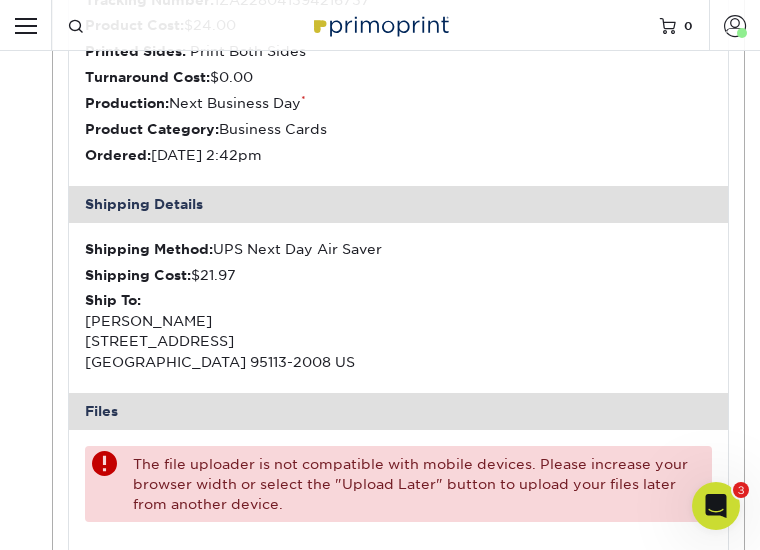 scroll, scrollTop: 2155, scrollLeft: 0, axis: vertical 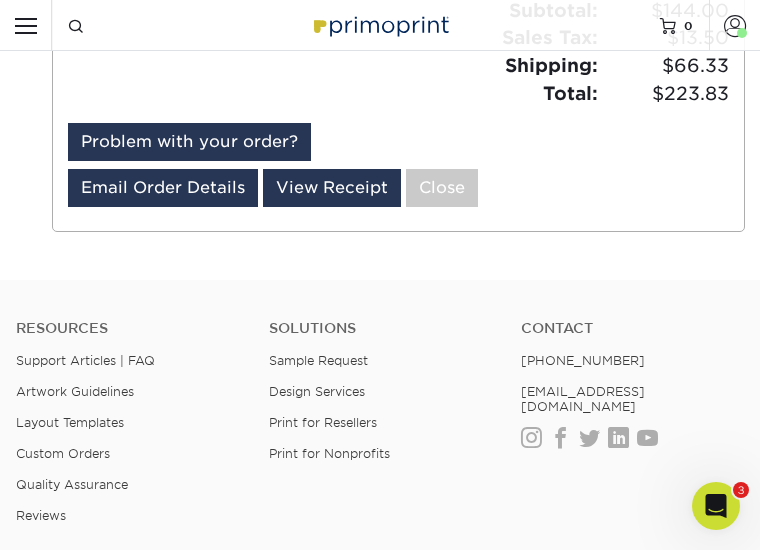 click on "view details" at bounding box center [645, -444] 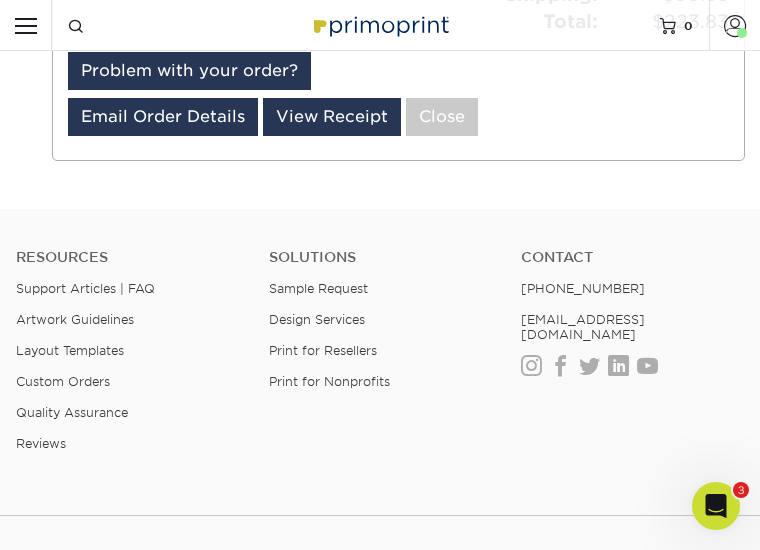 scroll, scrollTop: 3925, scrollLeft: 0, axis: vertical 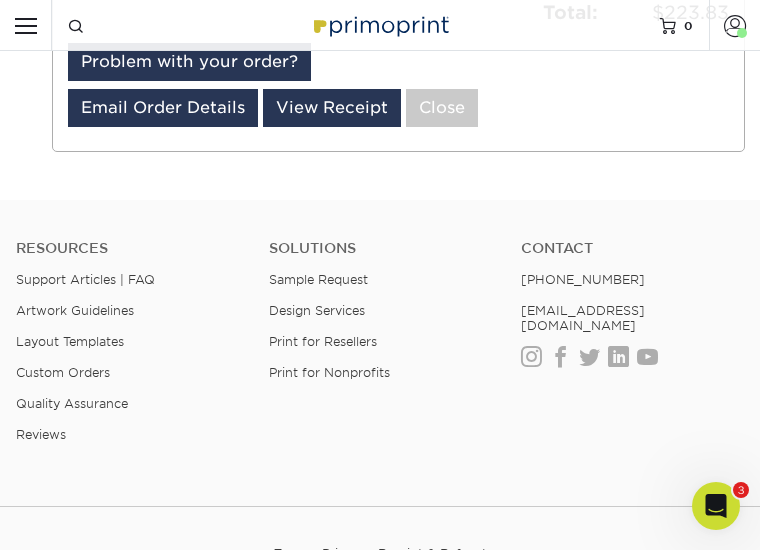 click on "view details" at bounding box center [645, -377] 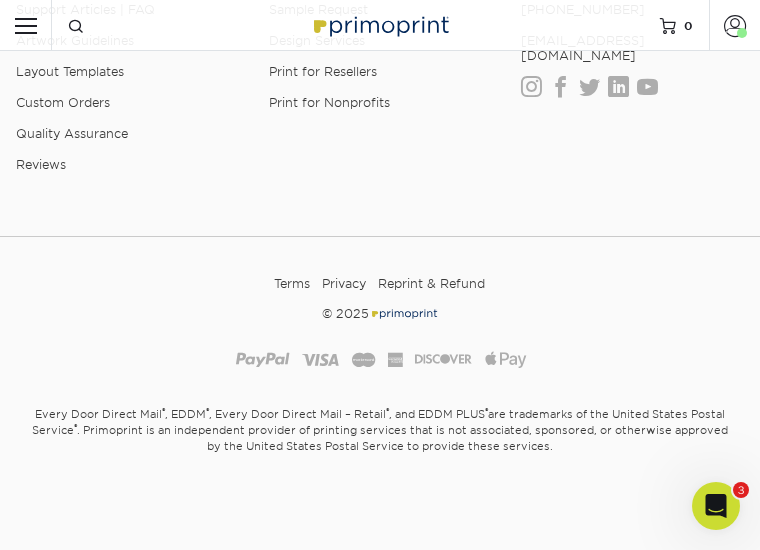 scroll, scrollTop: 4922, scrollLeft: 0, axis: vertical 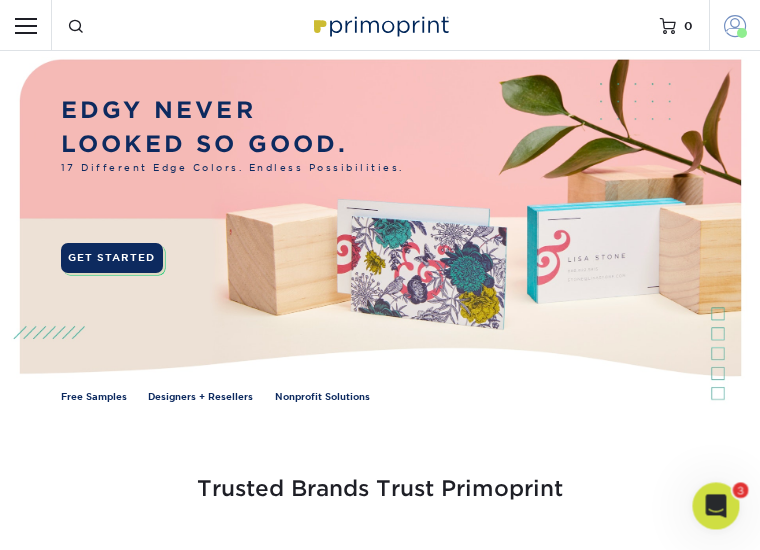 click at bounding box center (742, 33) 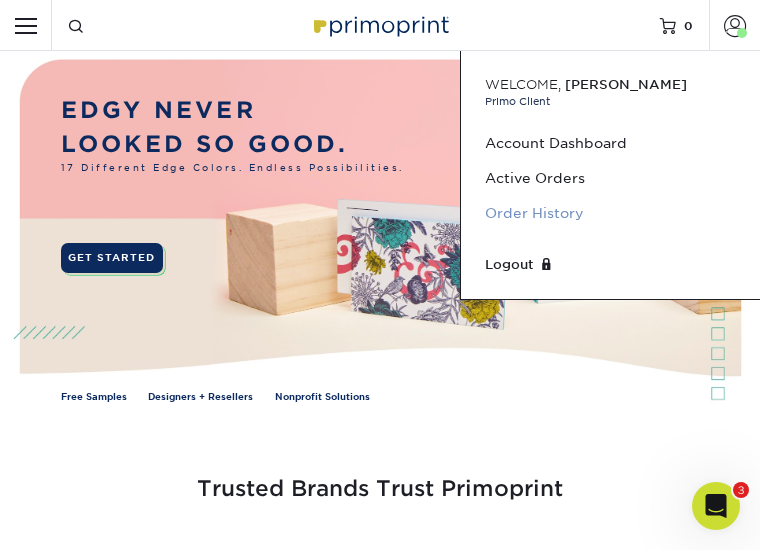click on "Order History" at bounding box center (610, 213) 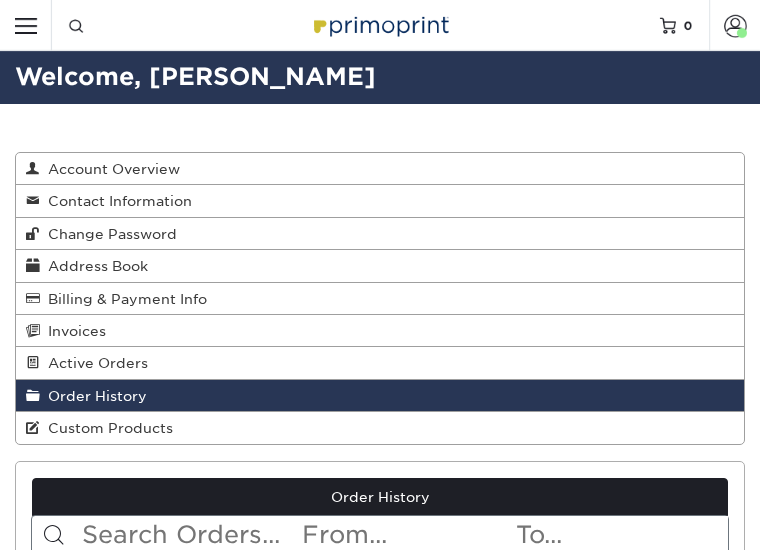 scroll, scrollTop: 0, scrollLeft: 0, axis: both 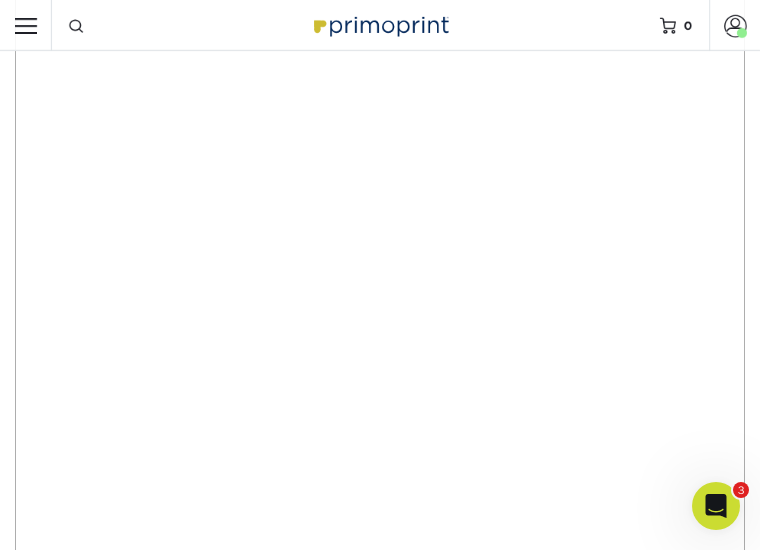 click on "open" at bounding box center [686, -4912] 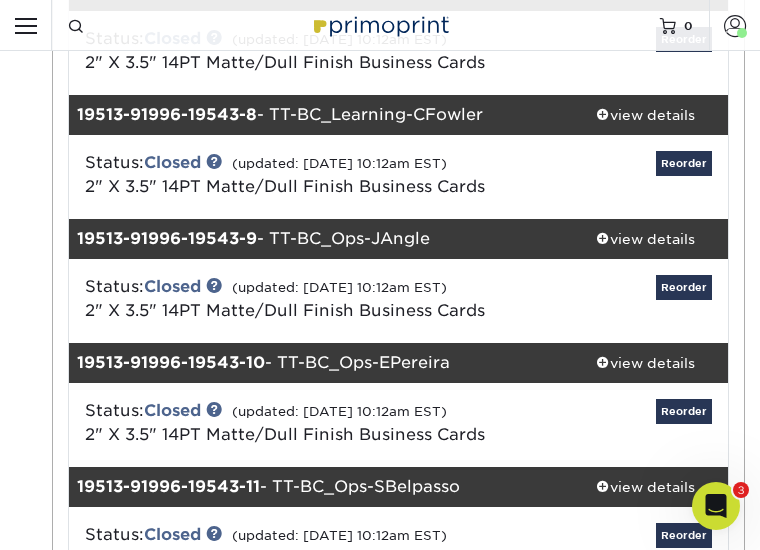 scroll, scrollTop: 749, scrollLeft: 0, axis: vertical 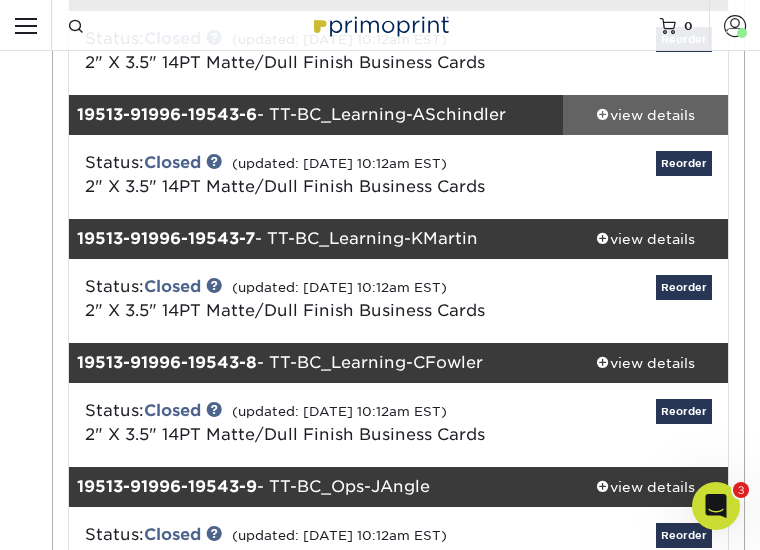 click on "view details" at bounding box center [645, 115] 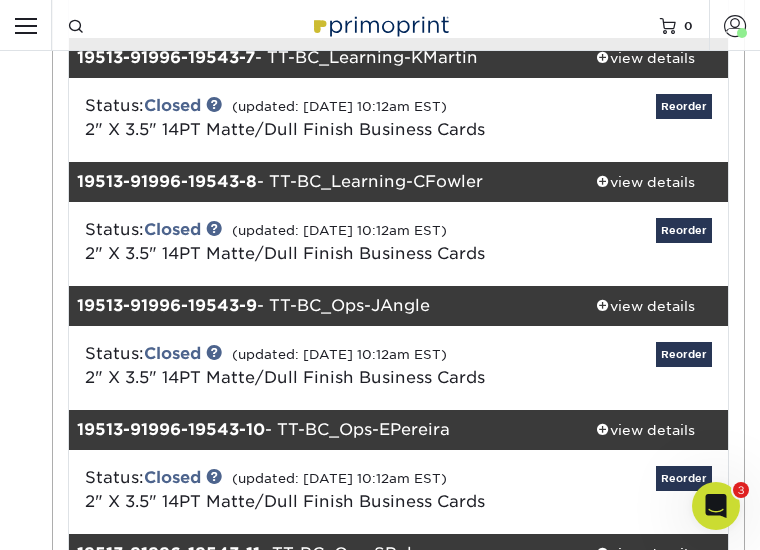 scroll, scrollTop: 1649, scrollLeft: 0, axis: vertical 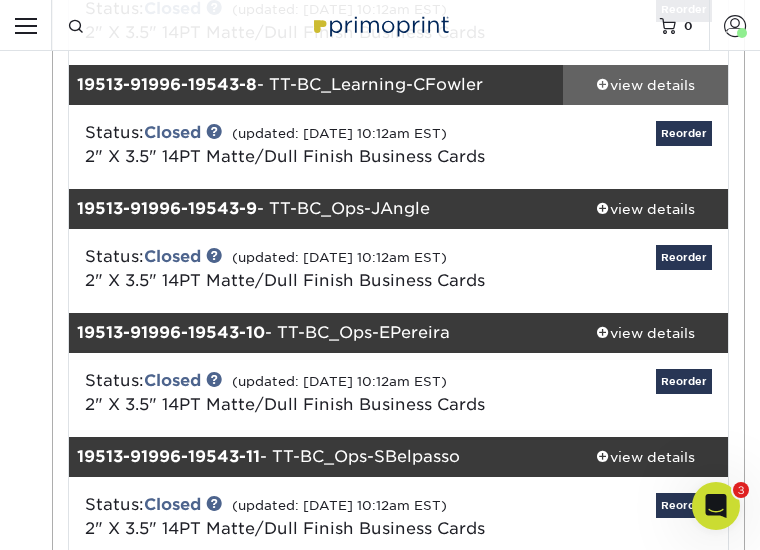 click on "view details" at bounding box center [645, 84] 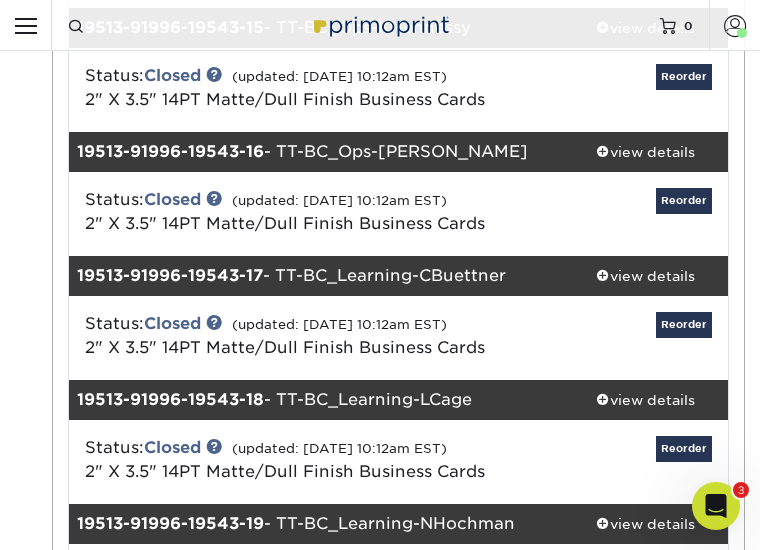 scroll, scrollTop: 3203, scrollLeft: 0, axis: vertical 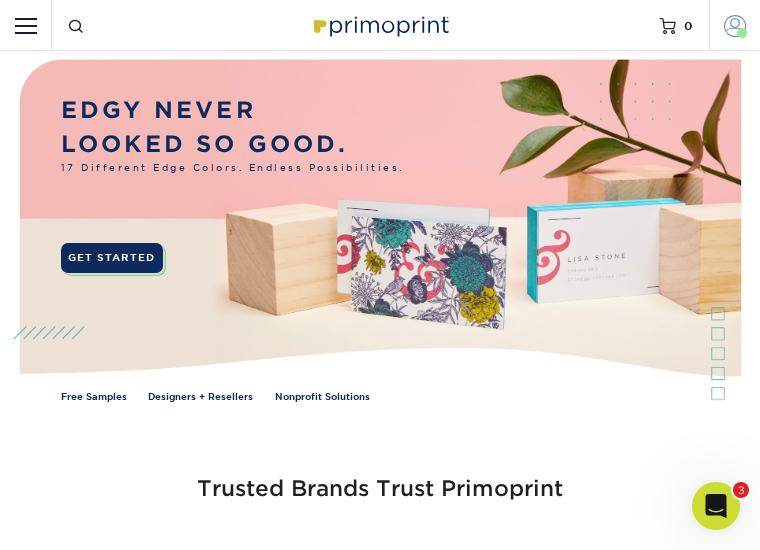 click at bounding box center [742, 33] 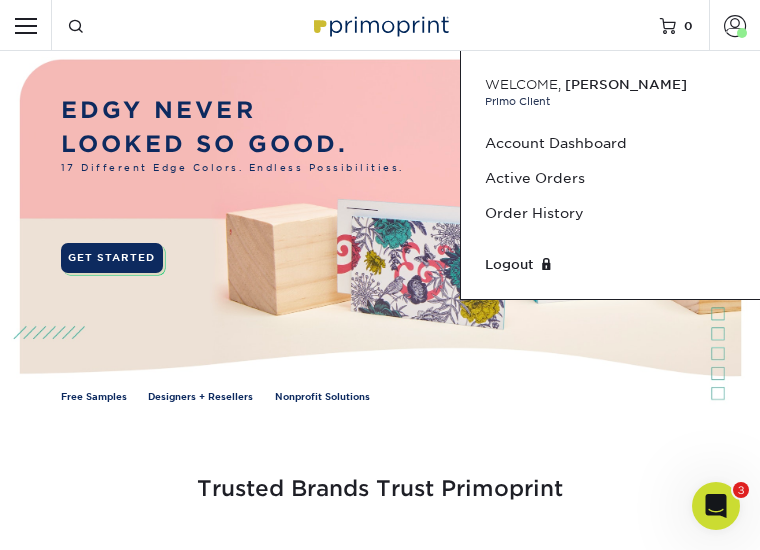 click on "Business  Cards" at bounding box center (0, 0) 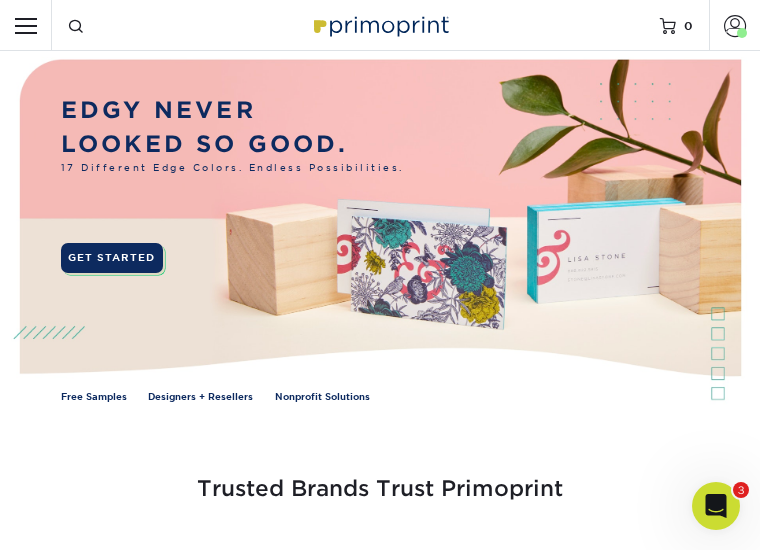 click on "Matte" at bounding box center [0, 0] 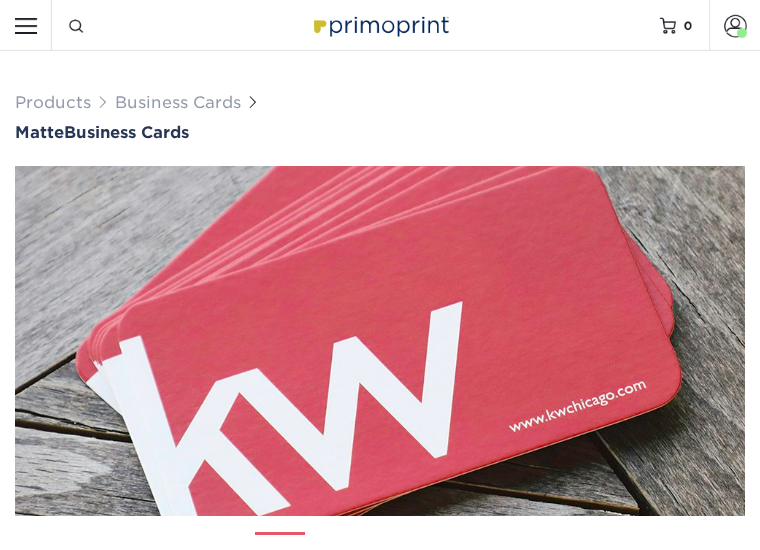 scroll, scrollTop: 0, scrollLeft: 0, axis: both 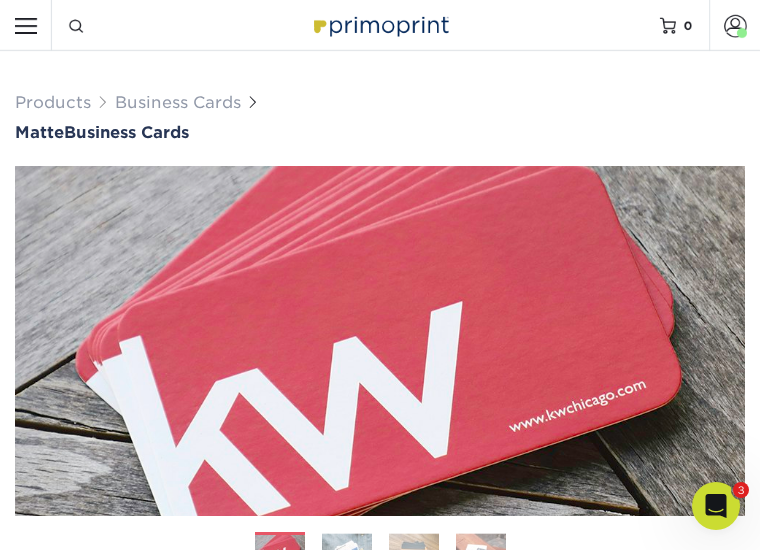 click on "Please Select
1.5" x 3.5"  - Mini
1.75" x 3.5" - Mini
2" x 2" - Square
2" x 3" - Mini
2" x 3.5" - Standard
2" x 7" - Foldover Card
2.125" x 3.375" - European
2.5" x 2.5" - Square 3.5" x 4" - Foldover Card" at bounding box center (554, 937) 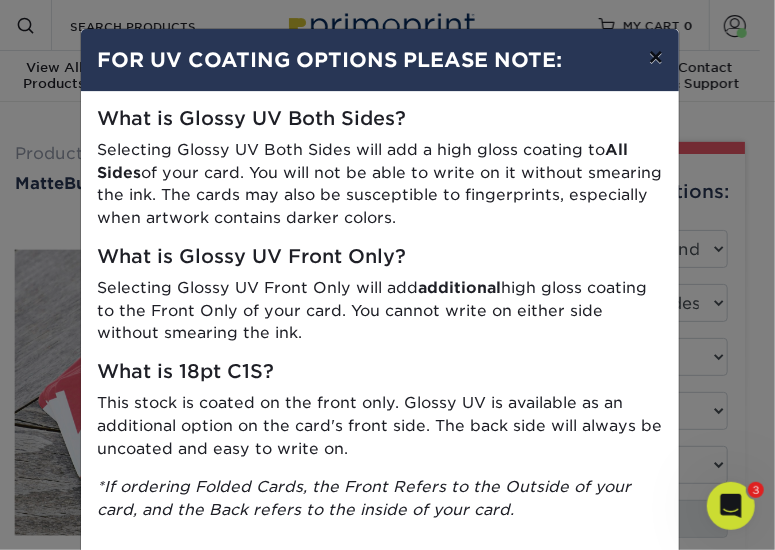 click on "×" at bounding box center (656, 57) 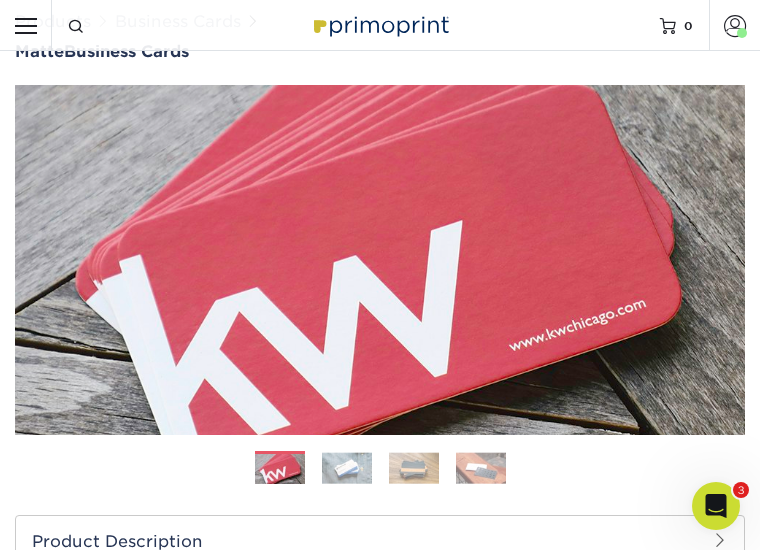 scroll, scrollTop: 89, scrollLeft: 0, axis: vertical 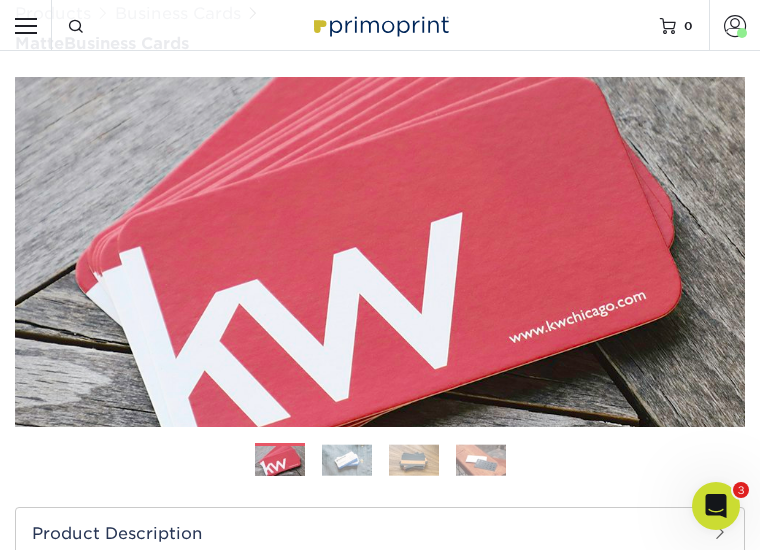 click on "Please Select Standard" at bounding box center [554, 1064] 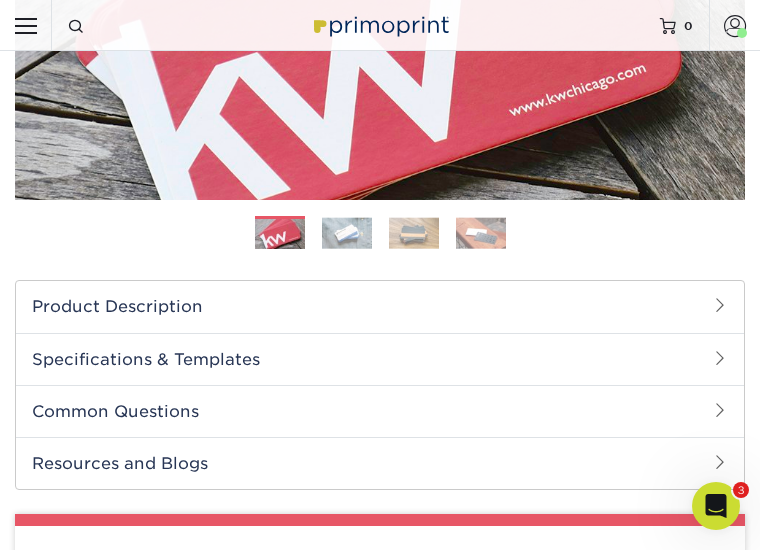 scroll, scrollTop: 317, scrollLeft: 0, axis: vertical 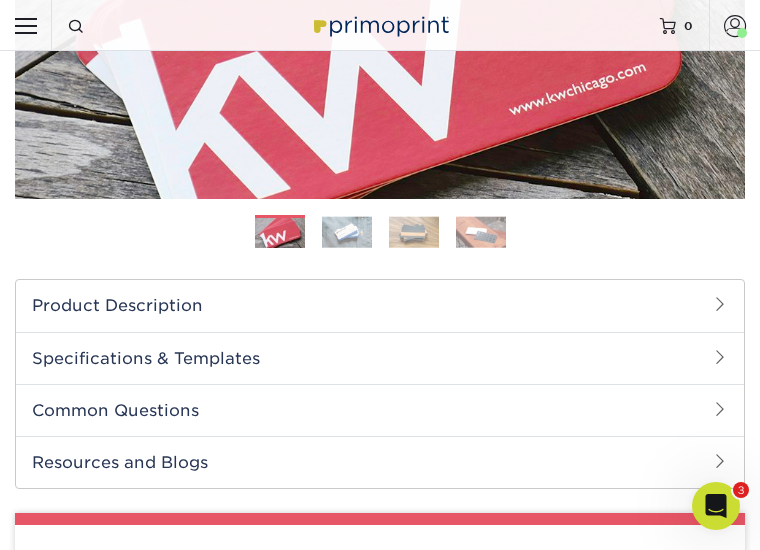 click on "Please Select
Yes - Round 2 Corners                                                    Yes - Round 4 Corners                                                    No" at bounding box center [554, 890] 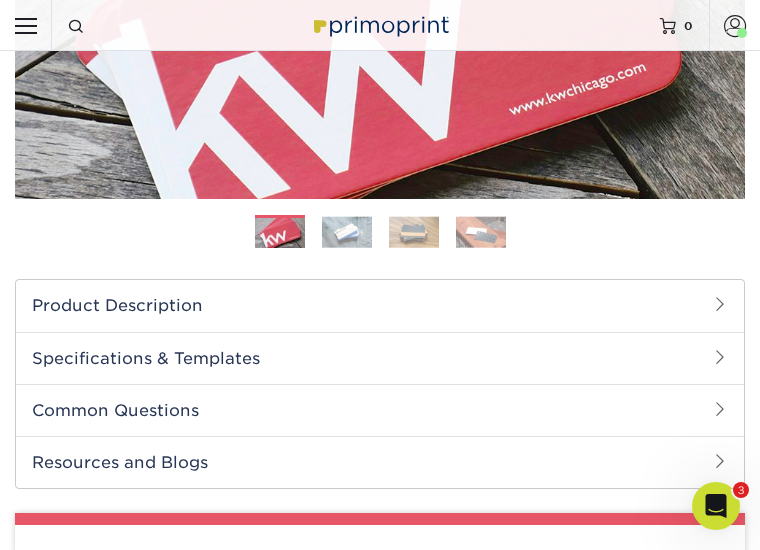 click on "Please Select Business Cards" at bounding box center (554, 944) 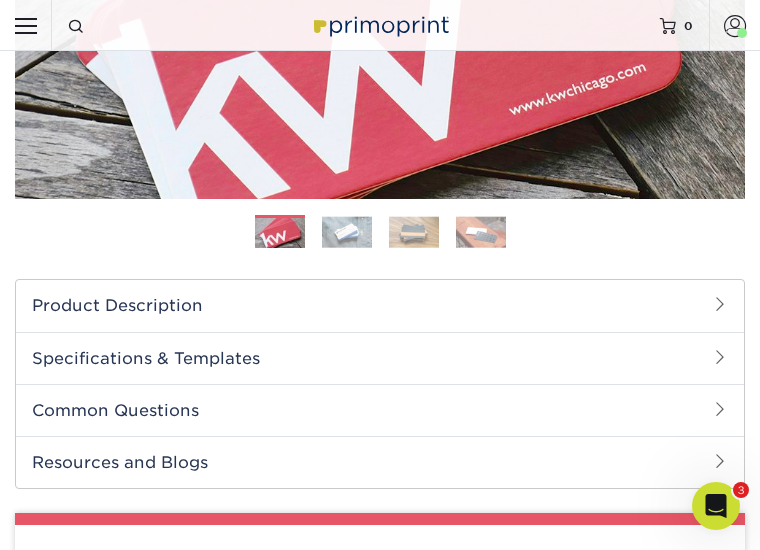 click on "100* – $8.00 250* – $15.00 500 – $30.00 1000 – $37.00 2500 – $66.00 5000 – $127.00 7500 – $182.00 10000 – $223.00 15000 – $329.00 20000 – $431.00 25000 – $534.00 30000 – $636.00 35000 – $739.00 40000 – $841.00 45000 – $940.00 50000 – $1039.00 55000 – $1135.00 60000 – $1234.00 65000 – $1333.00 70000 – $1429.00 75000 – $1524.00 80000 – $1620.00 85000 – $1688.00 90000 – $1808.00 95000 – $1904.00 100000 – $1993.00" at bounding box center (554, 1116) 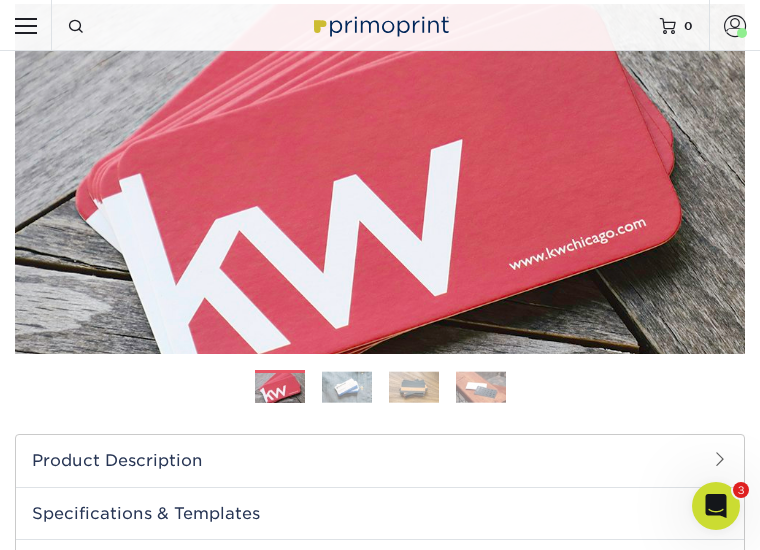 scroll, scrollTop: 481, scrollLeft: 0, axis: vertical 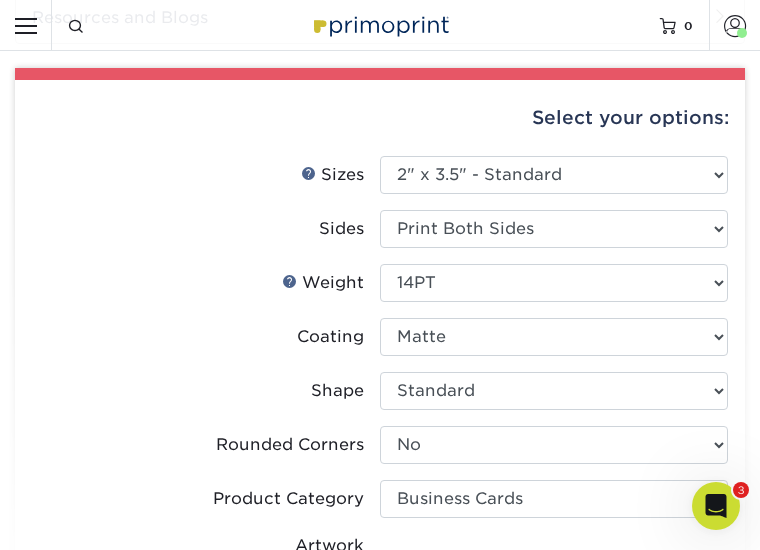 click on "Proceed to Shipping" at bounding box center [380, 994] 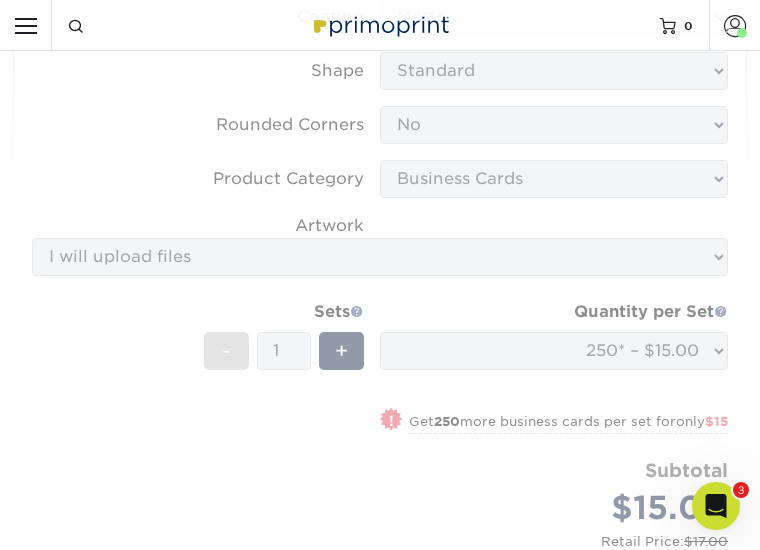 scroll, scrollTop: 1104, scrollLeft: 0, axis: vertical 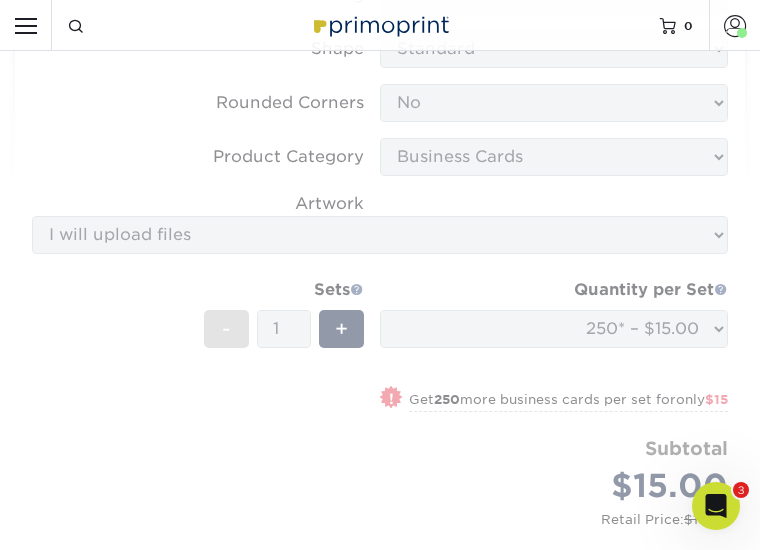 click on "Select One 2-4 Business Days 2 Day Next Business Day" at bounding box center [562, 1000] 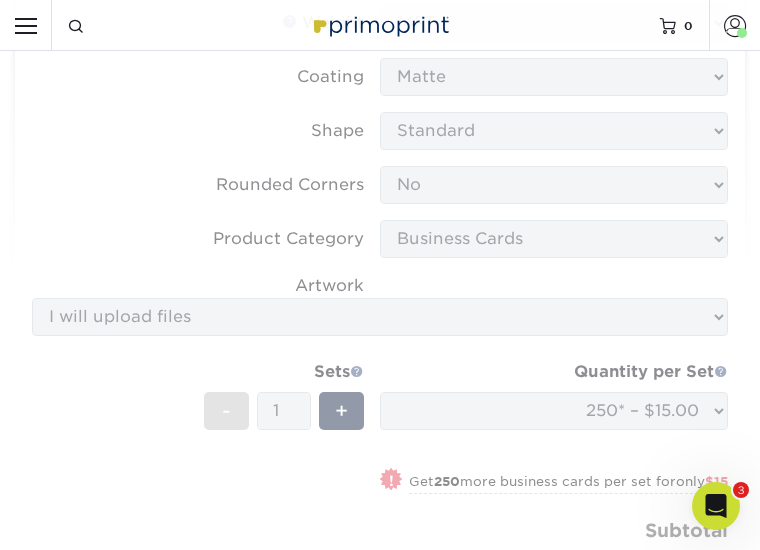 scroll, scrollTop: 1074, scrollLeft: 0, axis: vertical 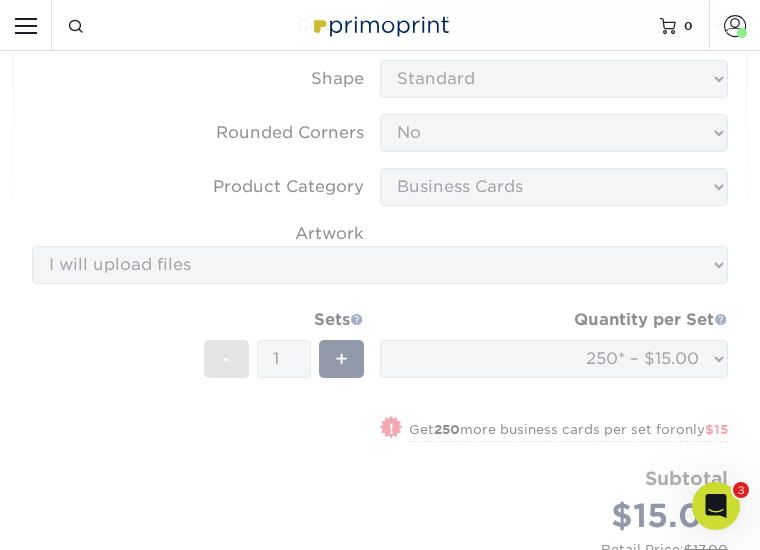 drag, startPoint x: 324, startPoint y: 155, endPoint x: 188, endPoint y: 155, distance: 136 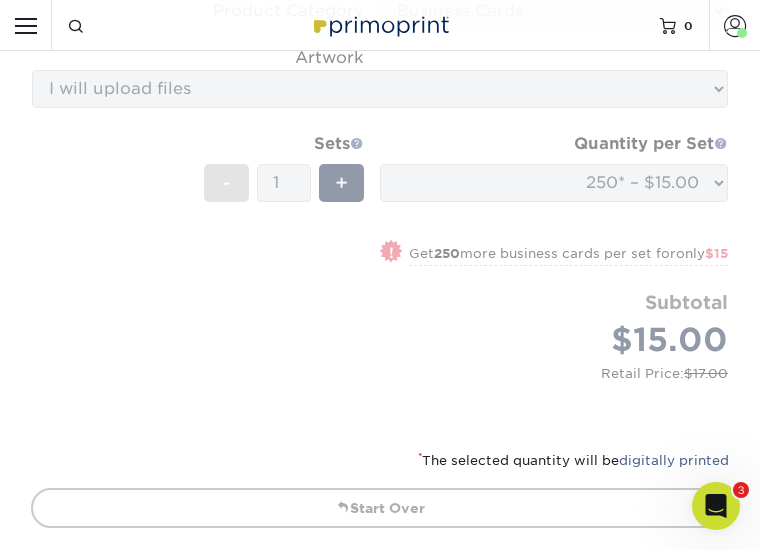 scroll, scrollTop: 1251, scrollLeft: 0, axis: vertical 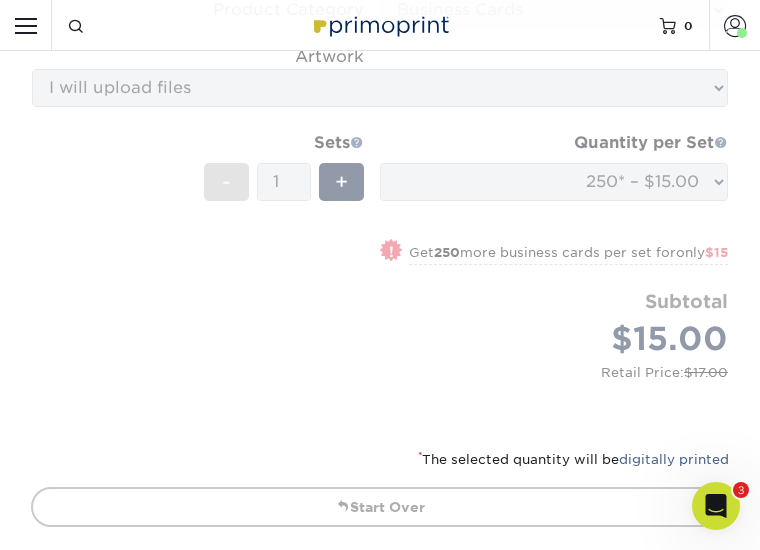 type on "MKeefe BC" 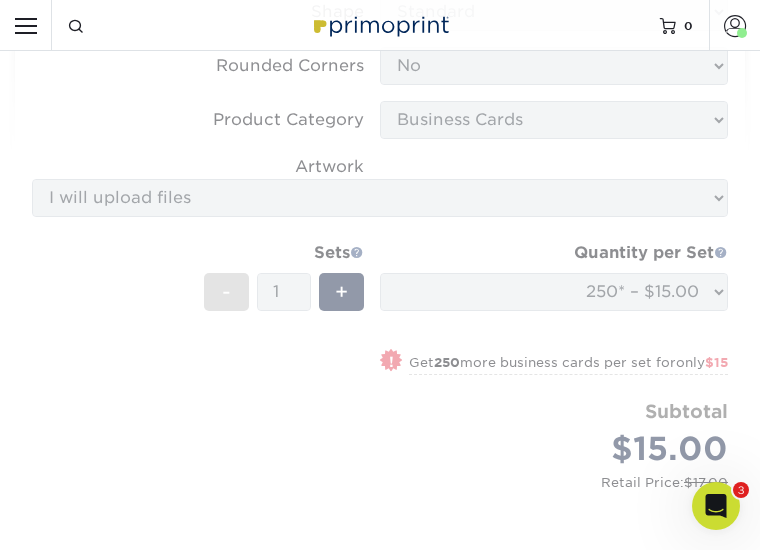 scroll, scrollTop: 1142, scrollLeft: 0, axis: vertical 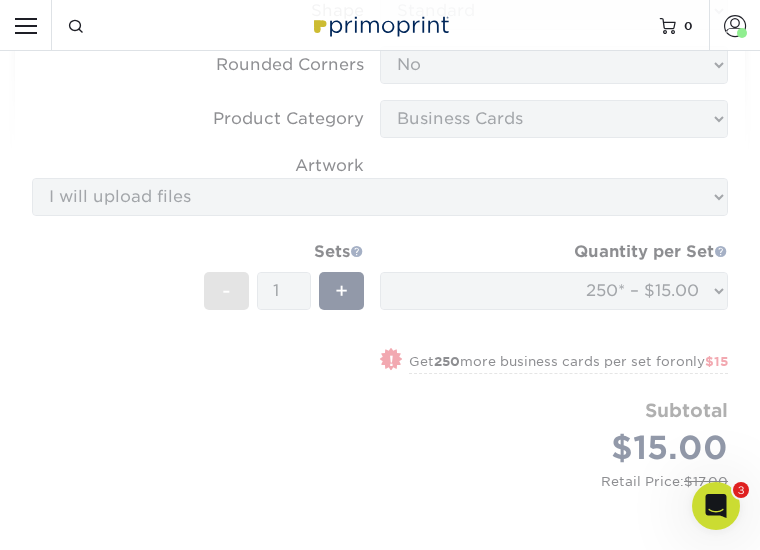 click on "Select One
[PERSON_NAME]
[PERSON_NAME]
[PERSON_NAME]
[PERSON_NAME] (Home)
[PERSON_NAME]
[PERSON_NAME] (HR)
[PERSON_NAME] (Home)
[PERSON_NAME]
[PERSON_NAME] (Home)
[PERSON_NAME] (Home)
[PERSON_NAME] (Home)
[PERSON_NAME] (Home)
[PERSON_NAME] [PERSON_NAME]
[PERSON_NAME]
[PERSON_NAME] (Home)
[PERSON_NAME]
[PERSON_NAME]
[PERSON_NAME]
[PERSON_NAME] (Home)
[PERSON_NAME] Home
Prinda Home
[PERSON_NAME]" at bounding box center [562, 1024] 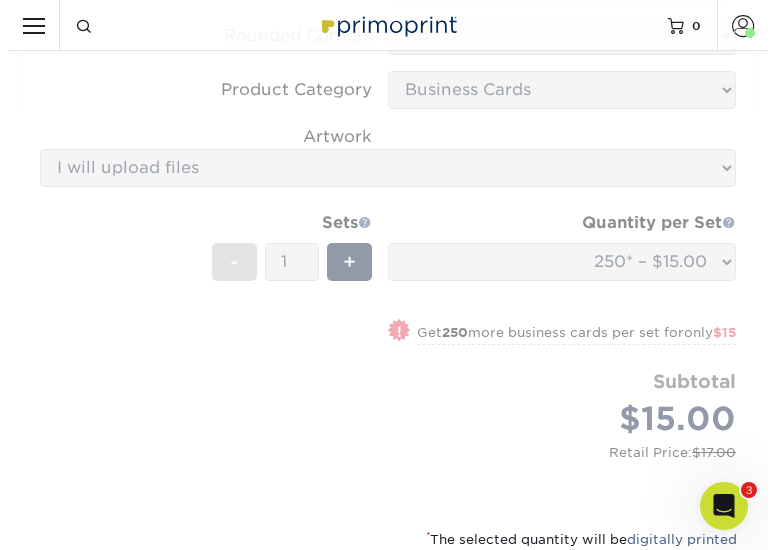 scroll, scrollTop: 1243, scrollLeft: 0, axis: vertical 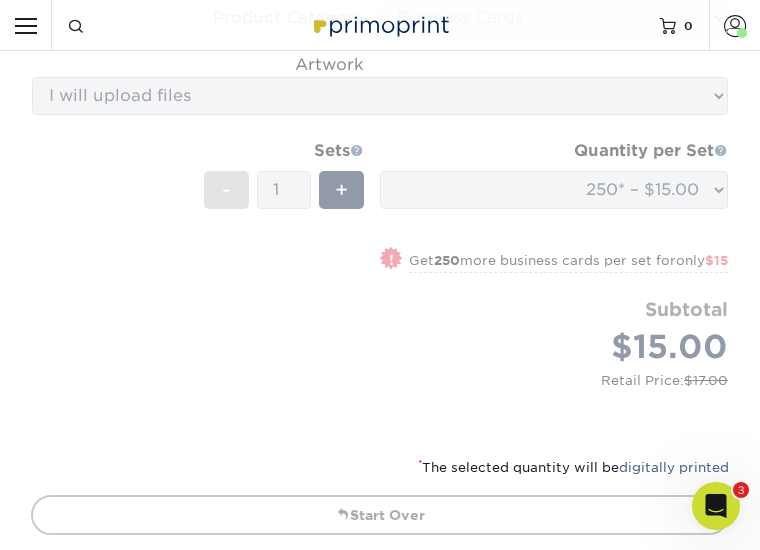 click on "Select One
[PERSON_NAME]
[PERSON_NAME]
[PERSON_NAME]
[PERSON_NAME] (Home)
[PERSON_NAME]
[PERSON_NAME] (HR)
[PERSON_NAME] (Home)
[PERSON_NAME]
[PERSON_NAME] (Home)
[PERSON_NAME] (Home)
[PERSON_NAME] (Home)
[PERSON_NAME] (Home)
[PERSON_NAME] [PERSON_NAME]
[PERSON_NAME]
[PERSON_NAME] (Home)
[PERSON_NAME]
[PERSON_NAME]
[PERSON_NAME]
[PERSON_NAME] (Home)
[PERSON_NAME] Home
Prinda Home
[PERSON_NAME]" at bounding box center (562, 923) 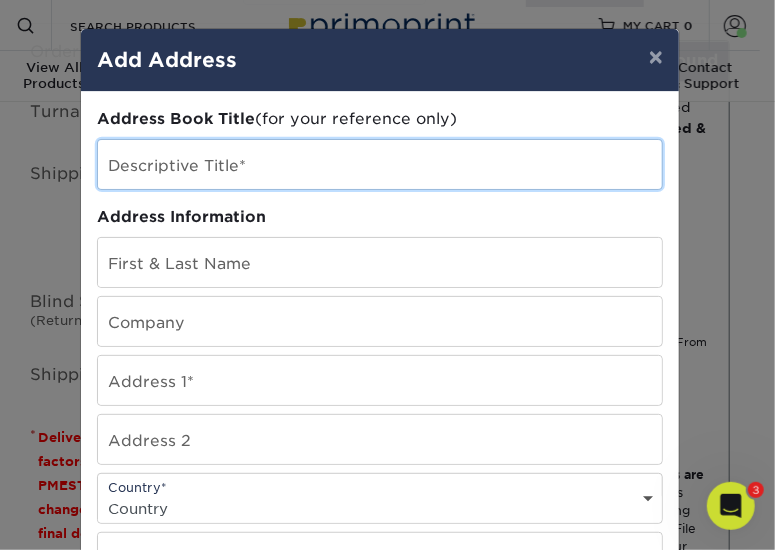 click at bounding box center (380, 164) 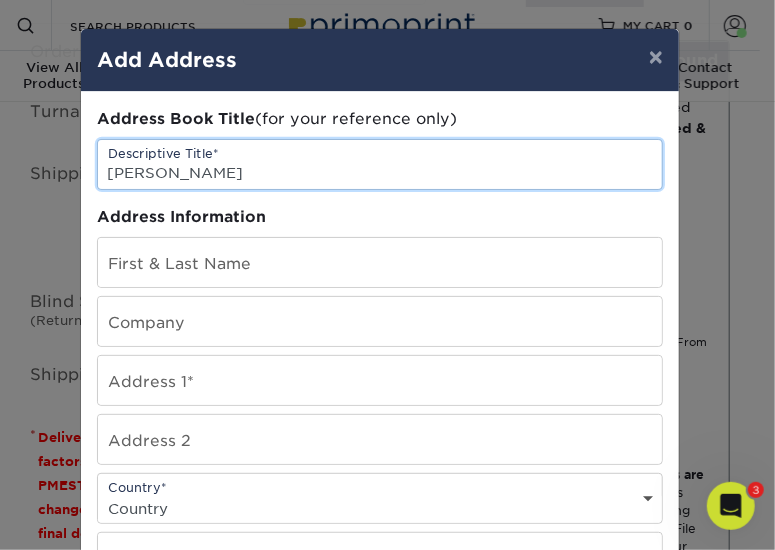 type on "[PERSON_NAME]" 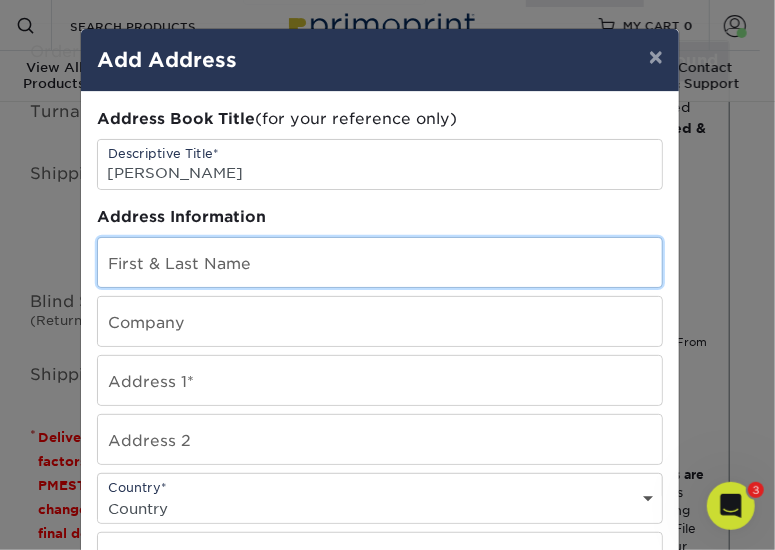 click at bounding box center [380, 262] 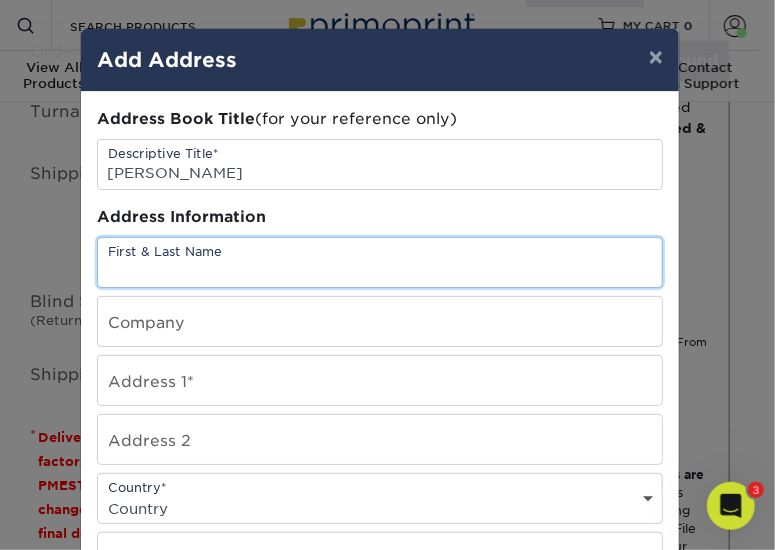 type on "[PERSON_NAME]" 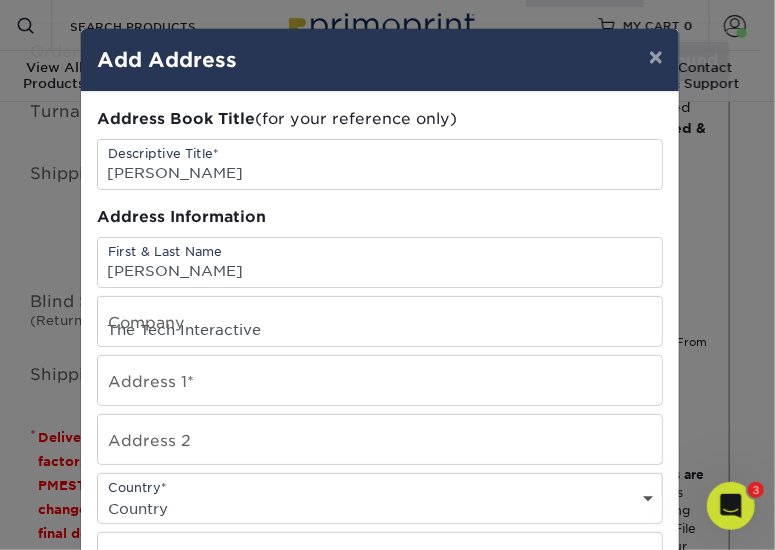 type on "201 S Market Street" 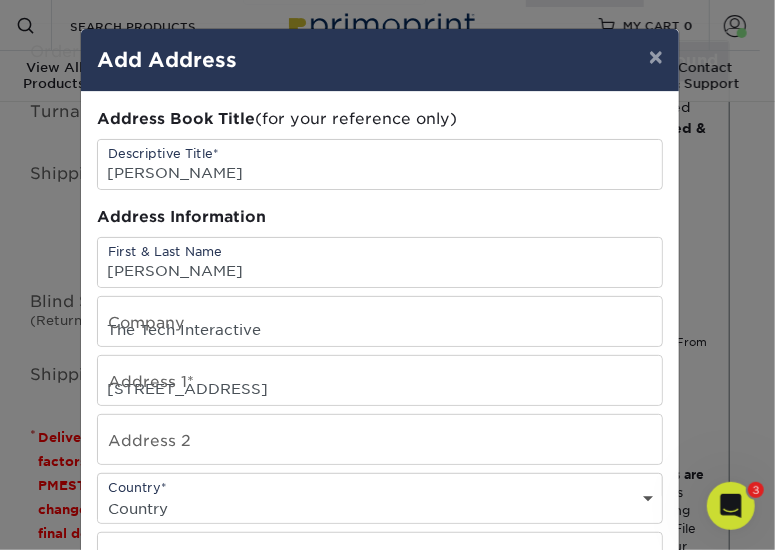 select on "US" 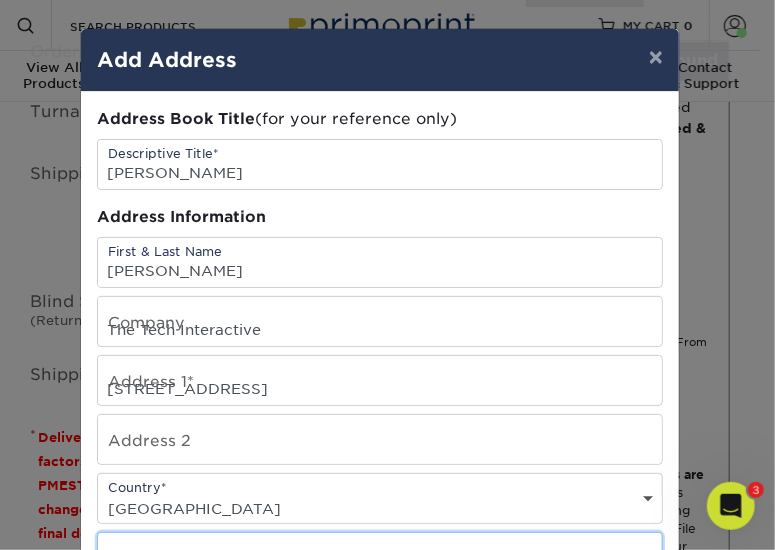 type on "San Jose" 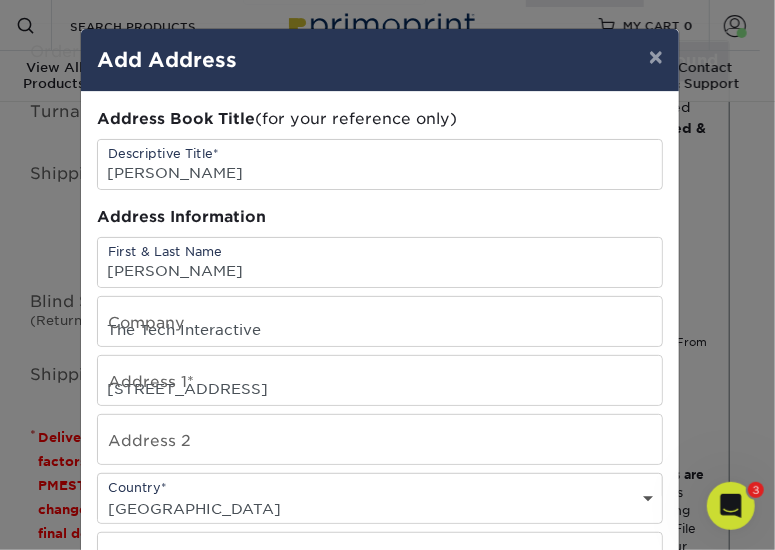 select on "CA" 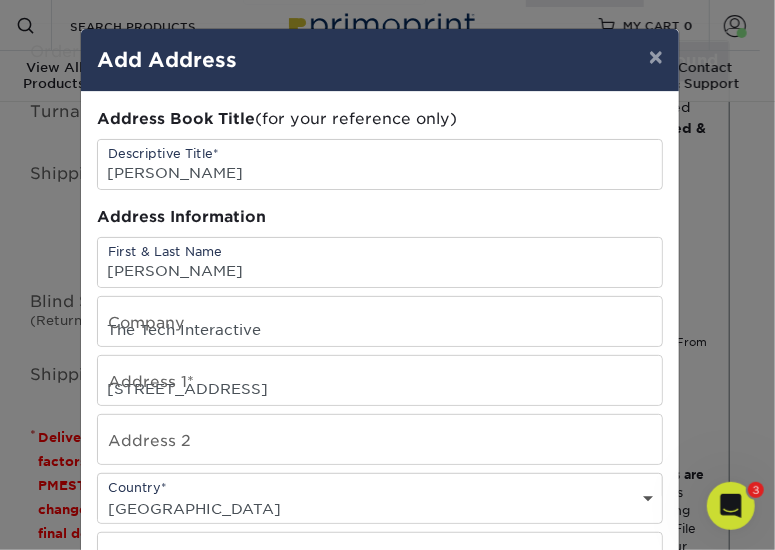 type on "95113" 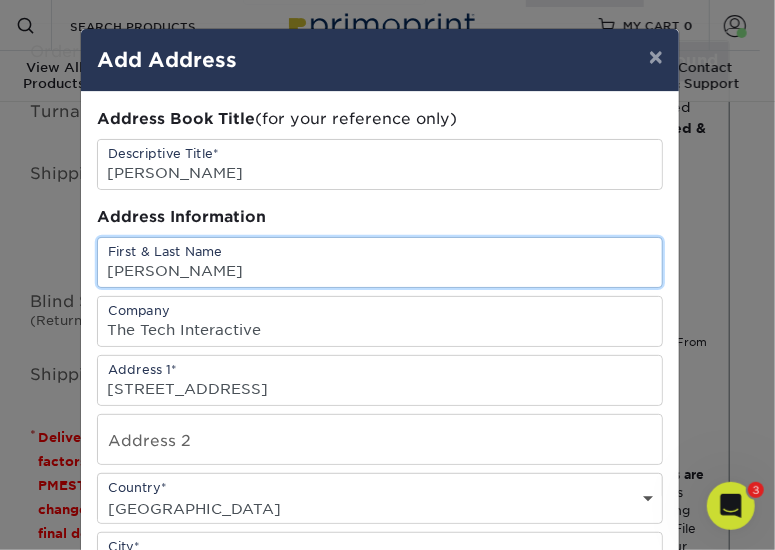 scroll, scrollTop: 0, scrollLeft: 0, axis: both 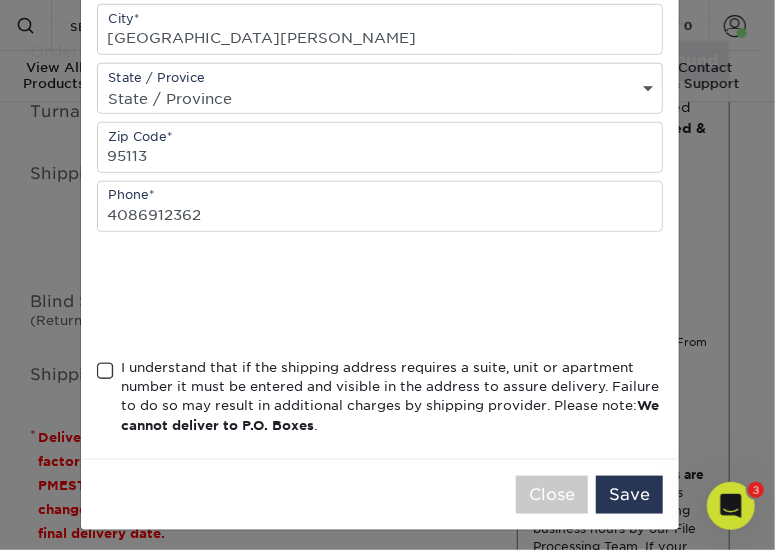click at bounding box center (105, 371) 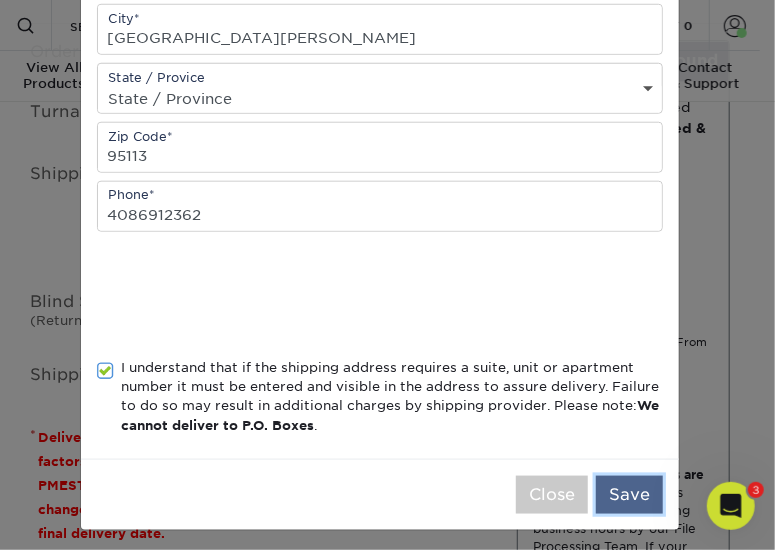click on "Save" at bounding box center [629, 495] 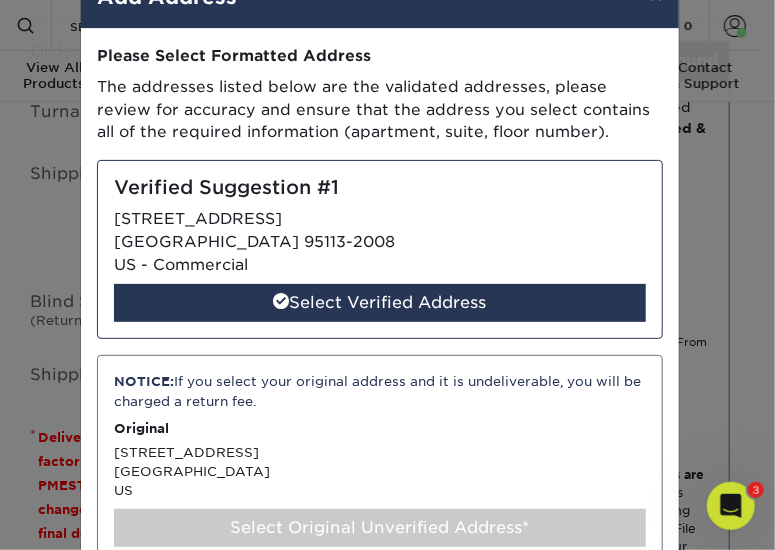 scroll, scrollTop: 64, scrollLeft: 0, axis: vertical 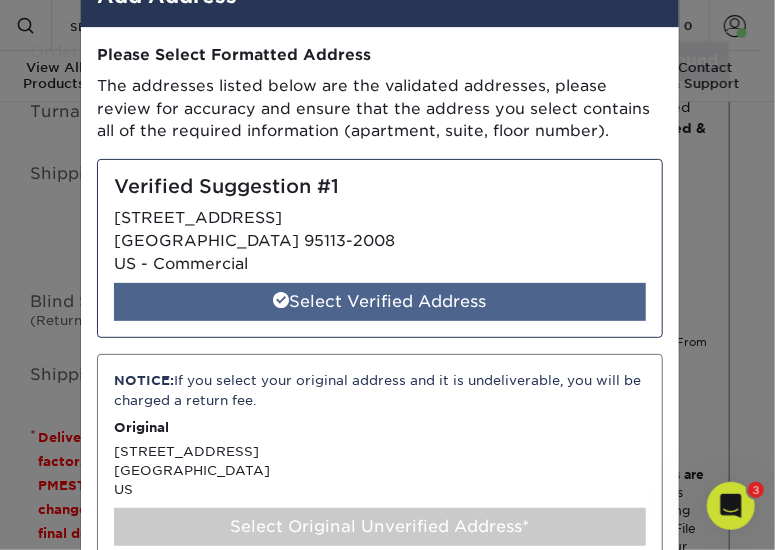 click on "Select Verified Address" at bounding box center (380, 302) 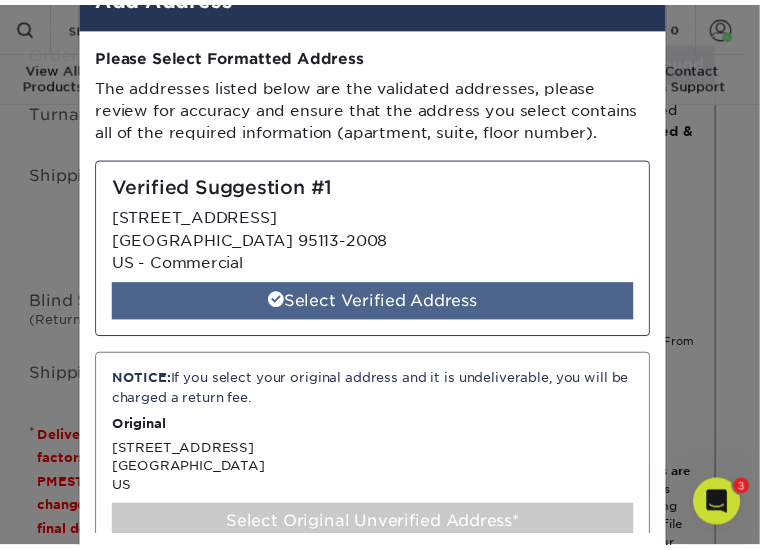 scroll, scrollTop: 0, scrollLeft: 0, axis: both 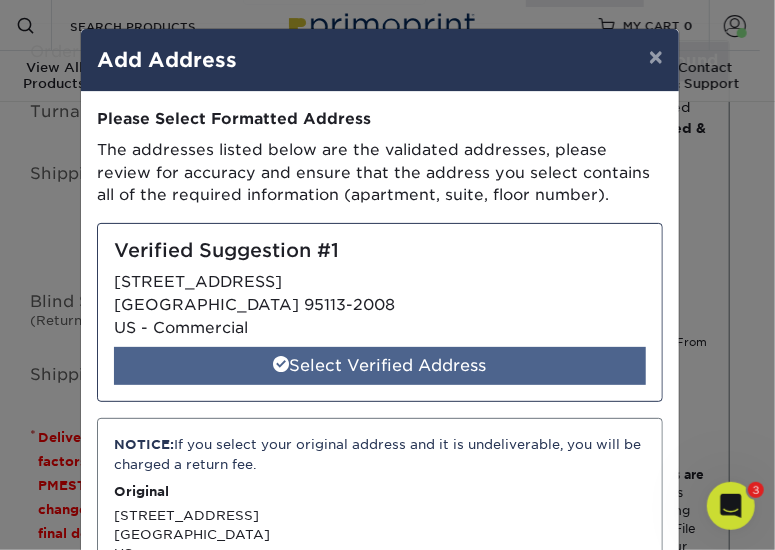 select on "284264" 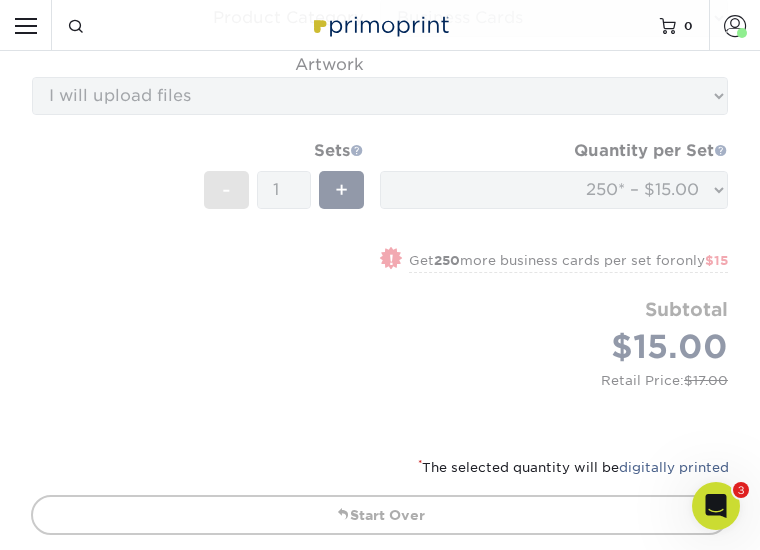 click on "Select One
Brandon Lewke
Eloisa Tan
Emily Allen
Emily Allen (Home)
James Wong
Jasmine Sanchez (HR)
Jessica Begley (Home)
Jimmy Chung
Joe Kim (Home)
John Angle (Home)
Katrina Stevens (Home)
Kelly Castellón (Home)
Kristen Martin Lai
Leah Koldewyn
Lindsey Munzel (Home)
Lolita Acay
McCabe
Niki Naftzger
Niki Naftzger (Home)
Pratibha Adamo Home
Prinda Home
Sherry Burch" at bounding box center [562, 923] 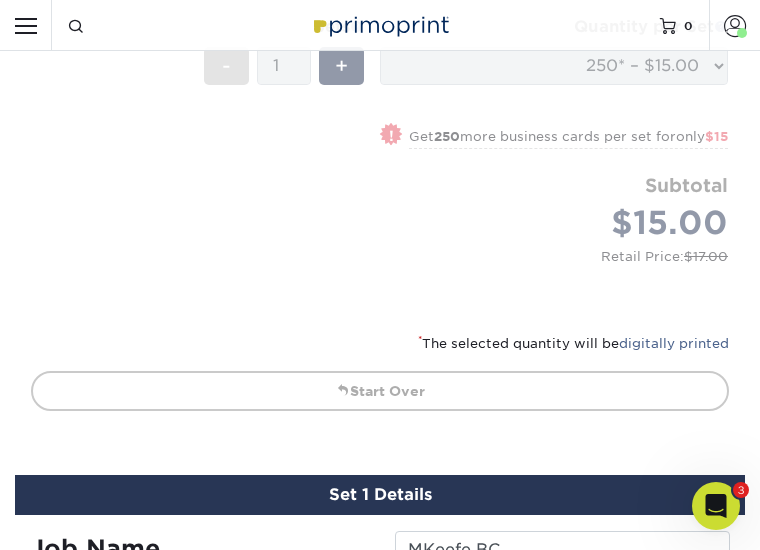 scroll, scrollTop: 1368, scrollLeft: 0, axis: vertical 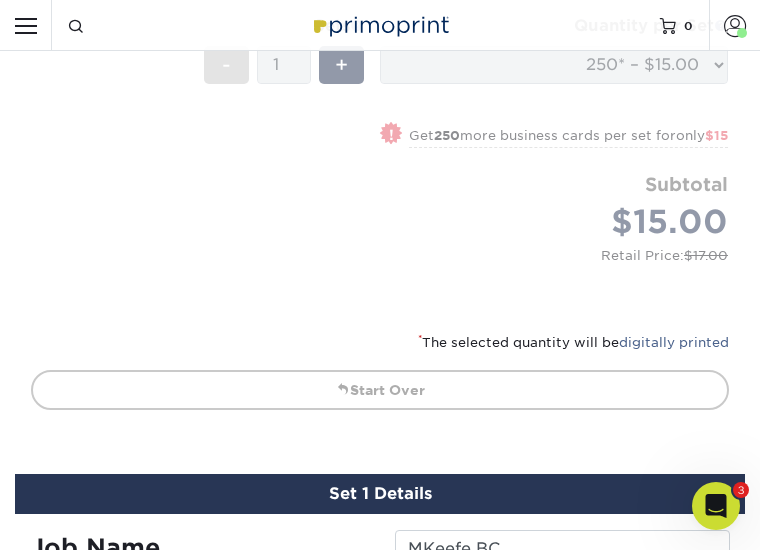 click on "Please Select Ground Shipping (+$7.84) 3 Day Shipping Service (+$15.38) 2 Day Air Shipping (+$15.85) Next Day Shipping by 5pm (+$18.32) Next Day Shipping by 12 noon (+$19.42) Next Day Air Early A.M. (+$117.79)" at bounding box center (562, 979) 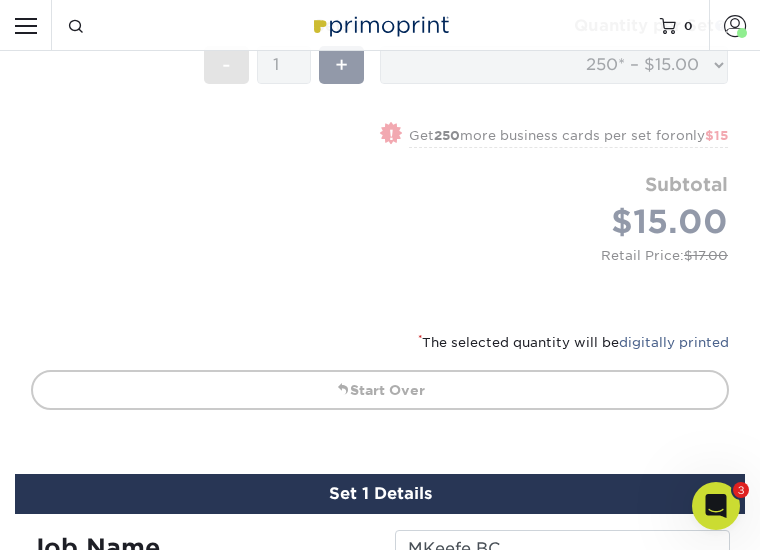 click on "Order Date
07/22/2025
Turnaround
Select One 2-4 Business Days 2 Day Next Business Day
Shipping Address
Select One
Brandon Lewke
Eloisa Tan
Emily Allen
Emily Allen (Home)
James Wong
Jasmine Sanchez (HR)
Jessica Begley (Home)
Jimmy Chung
Joe Kim (Home)
John Angle (Home)
Katrina Stevens (Home)
Kelly Castellón (Home)
Kristen Martin Lai
McCabe *" at bounding box center (380, 883) 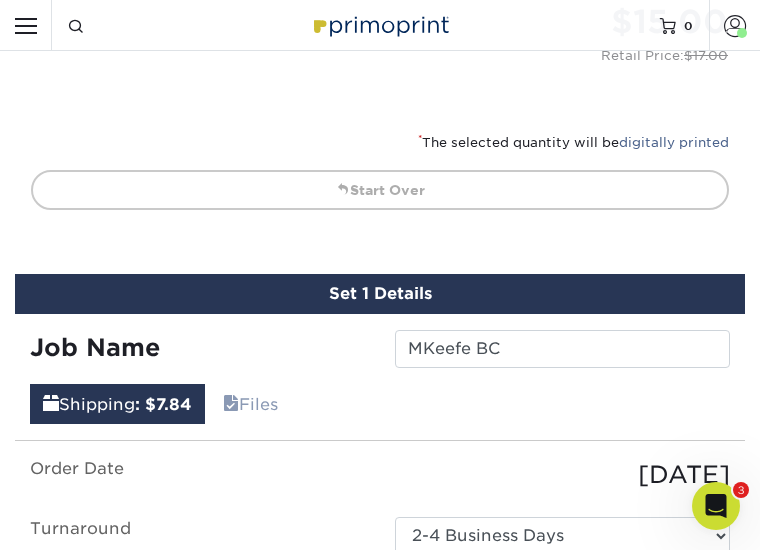 scroll, scrollTop: 1572, scrollLeft: 0, axis: vertical 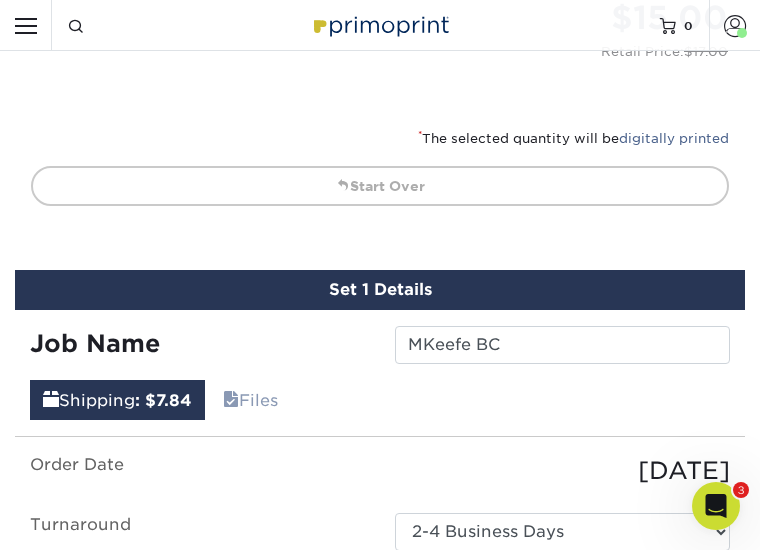click on "Next" at bounding box center [697, 1272] 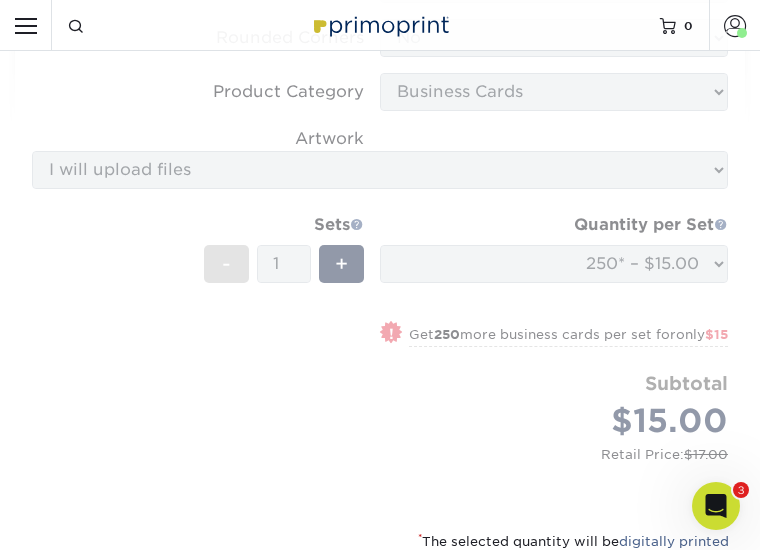 scroll, scrollTop: 1173, scrollLeft: 0, axis: vertical 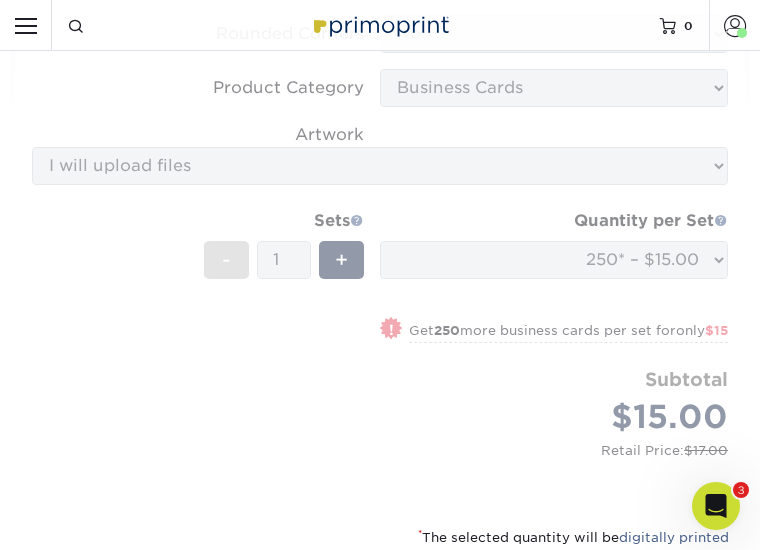 click on "Front:" at bounding box center [0, 0] 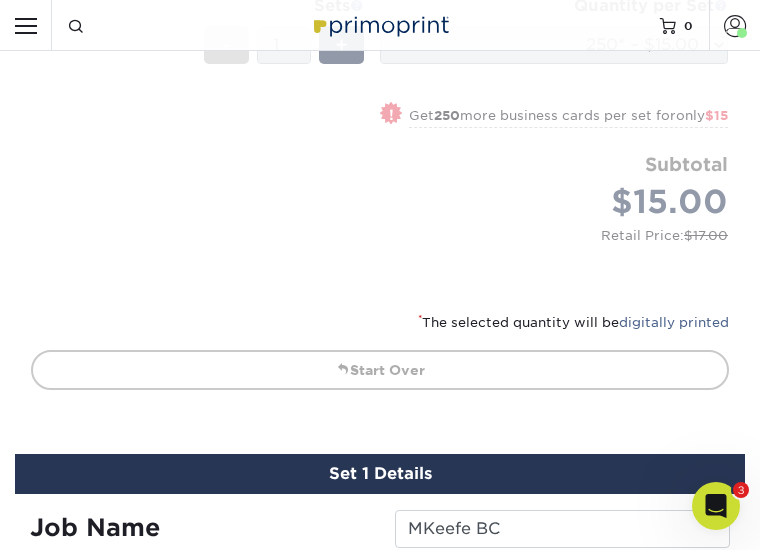 scroll, scrollTop: 1392, scrollLeft: 0, axis: vertical 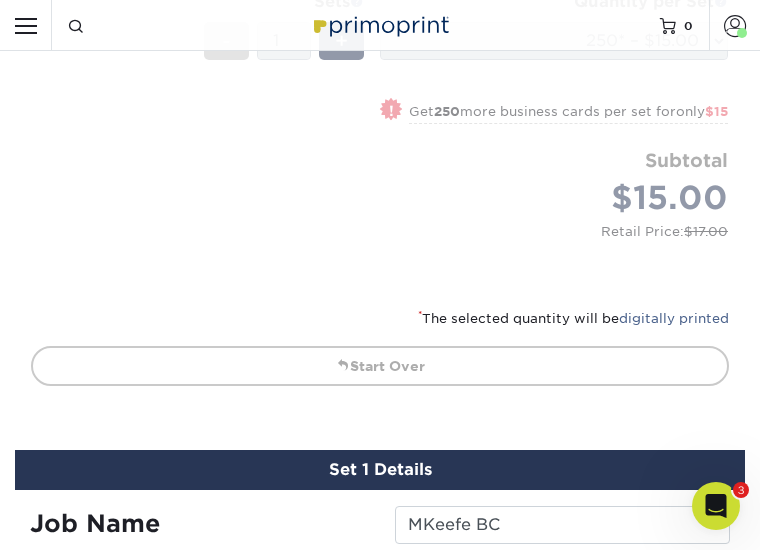 click on "Save & Continue" at bounding box center (638, 797) 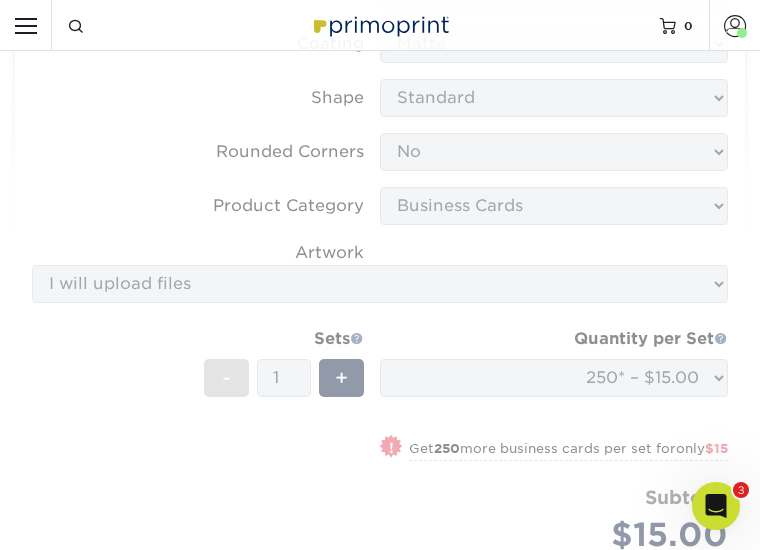scroll, scrollTop: 1118, scrollLeft: 0, axis: vertical 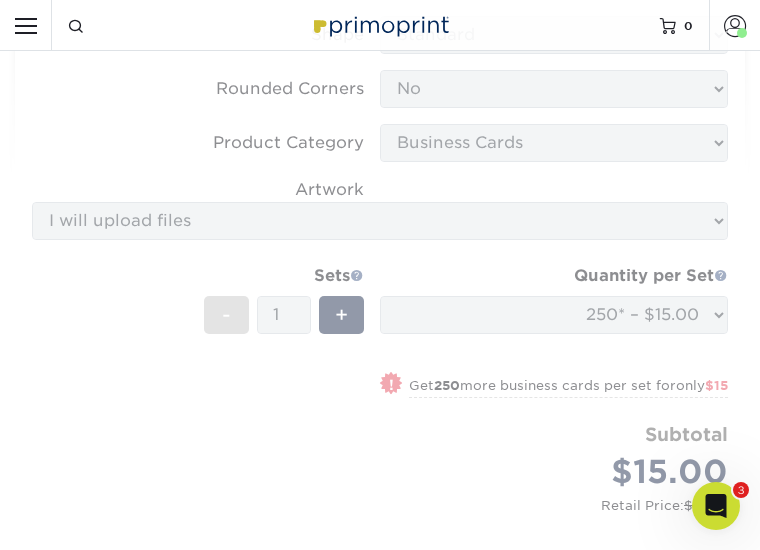click on "Add to Cart" at bounding box center (658, 1311) 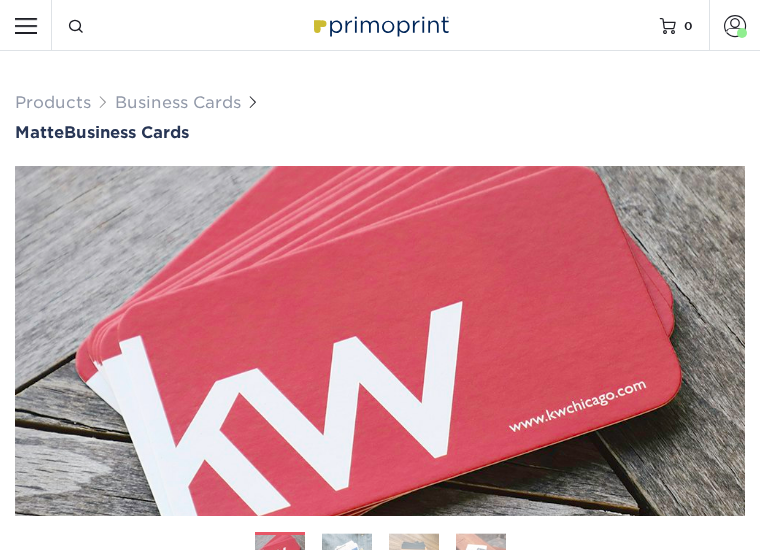 scroll, scrollTop: 0, scrollLeft: 0, axis: both 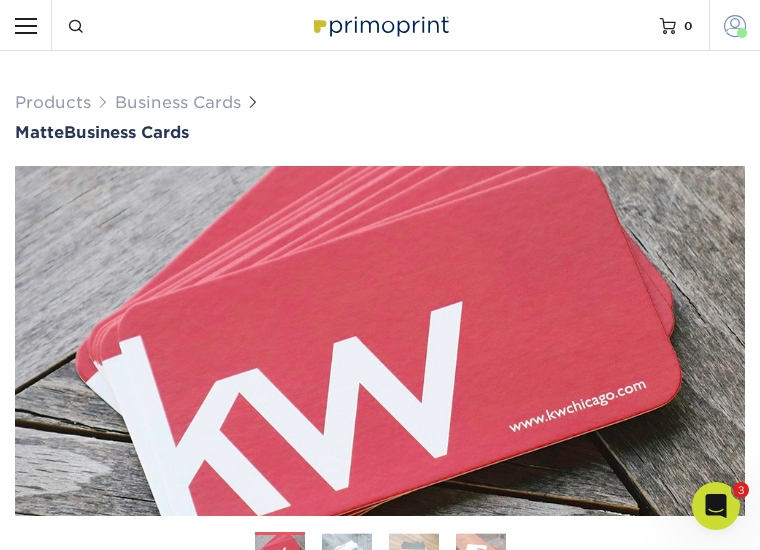 click at bounding box center [735, 25] 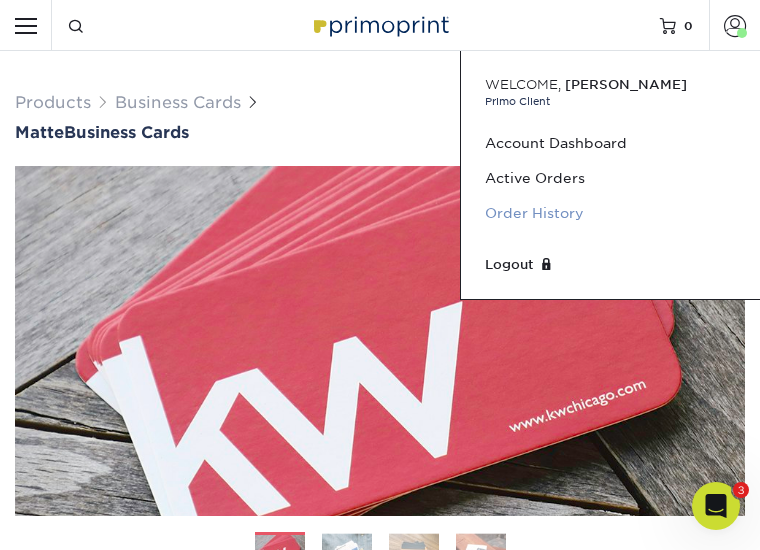 click on "Order History" at bounding box center (610, 213) 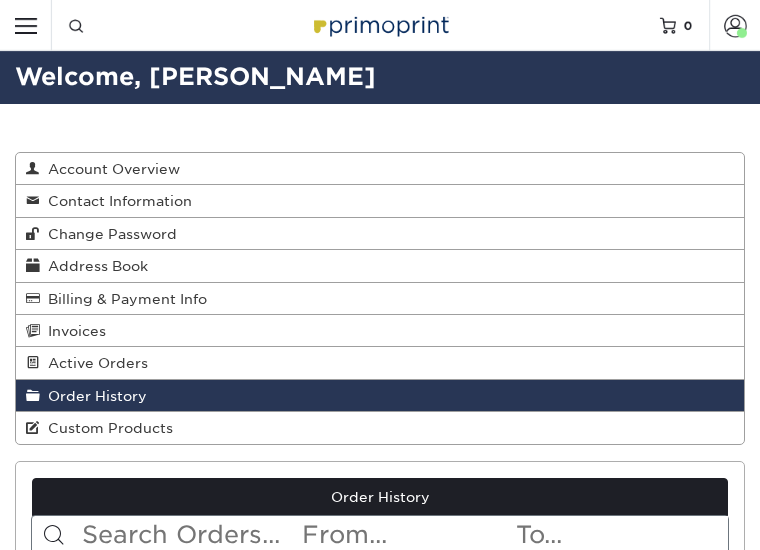scroll, scrollTop: 0, scrollLeft: 0, axis: both 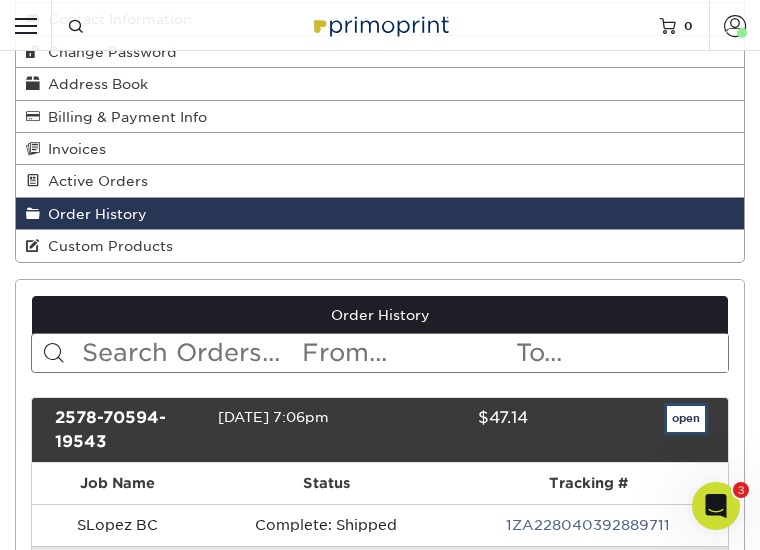click on "open" at bounding box center (686, 419) 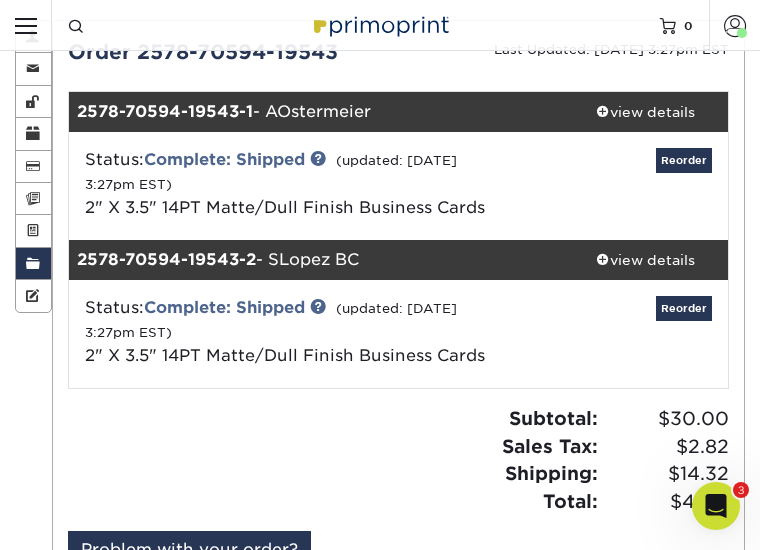 scroll, scrollTop: 110, scrollLeft: 0, axis: vertical 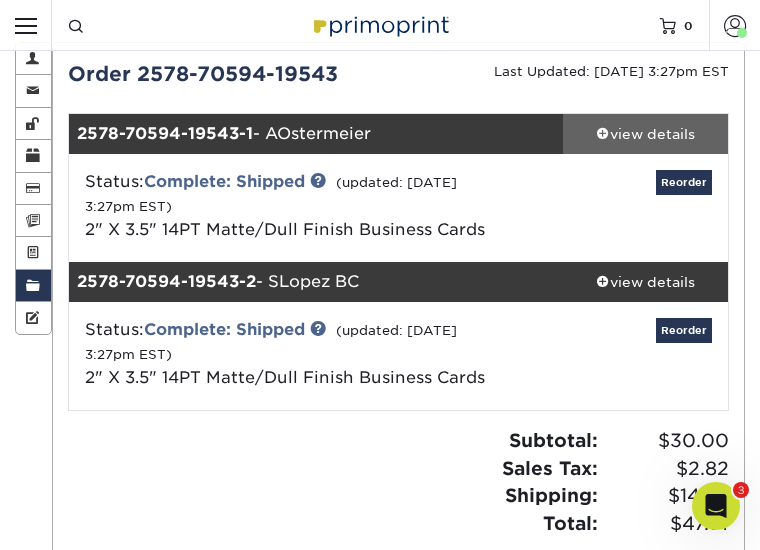 click on "view details" at bounding box center [645, 134] 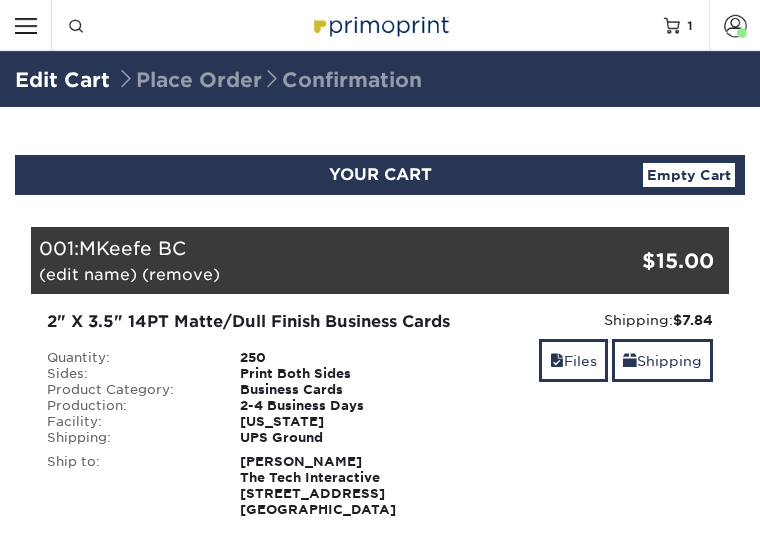 scroll, scrollTop: 0, scrollLeft: 0, axis: both 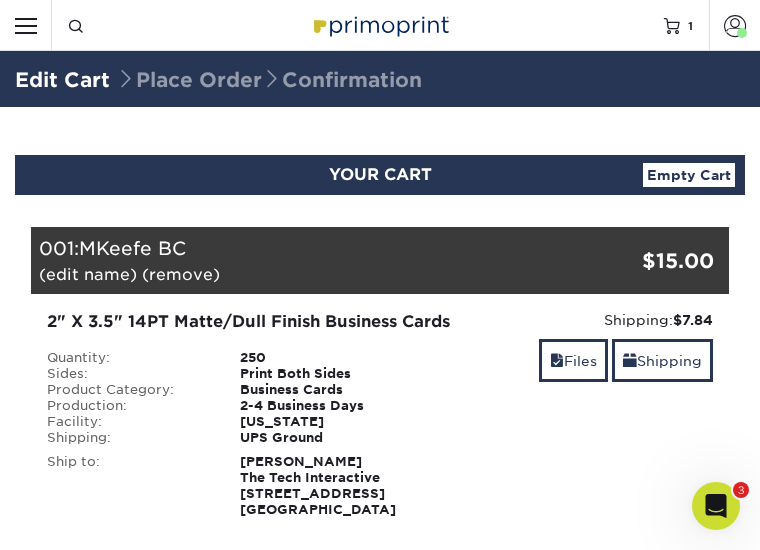 click on "Business  Cards" at bounding box center [0, 0] 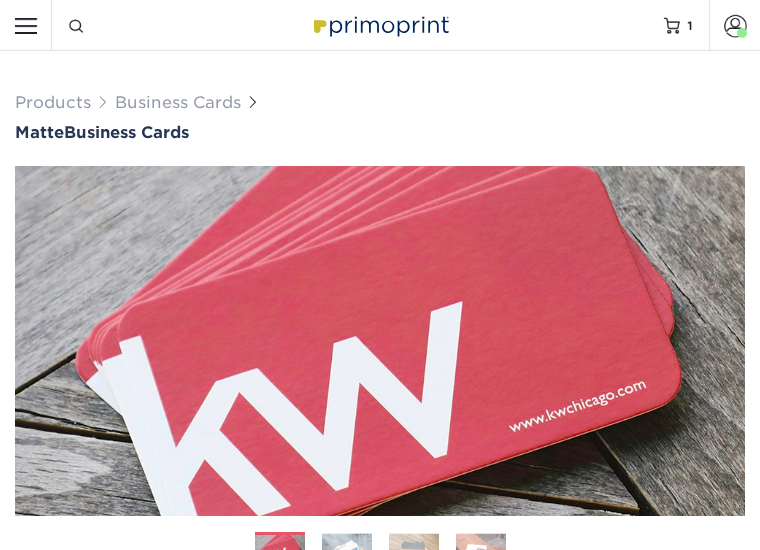 scroll, scrollTop: 0, scrollLeft: 0, axis: both 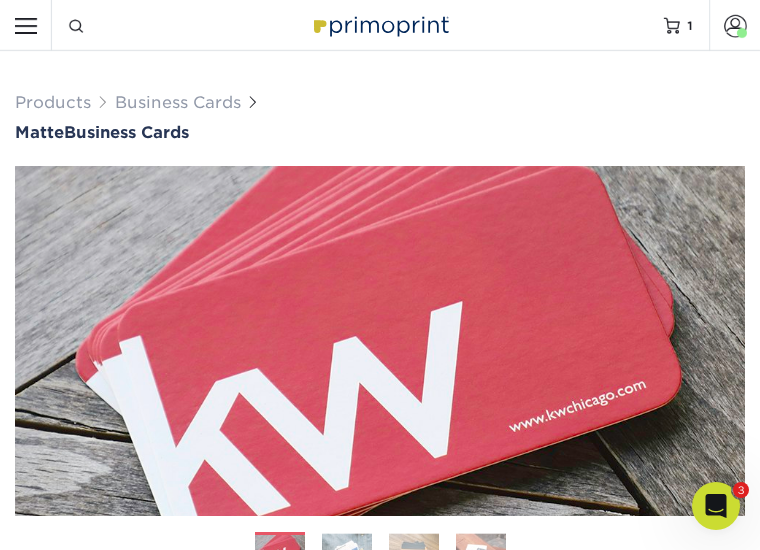 click on "Please Select
1.5" x 3.5"  - Mini
1.75" x 3.5" - Mini
2" x 2" - Square
2" x 3" - Mini
2" x 3.5" - Standard
2" x 7" - Foldover Card
2.125" x 3.375" - European
2.5" x 2.5" - Square 3.5" x 4" - Foldover Card" at bounding box center (554, 937) 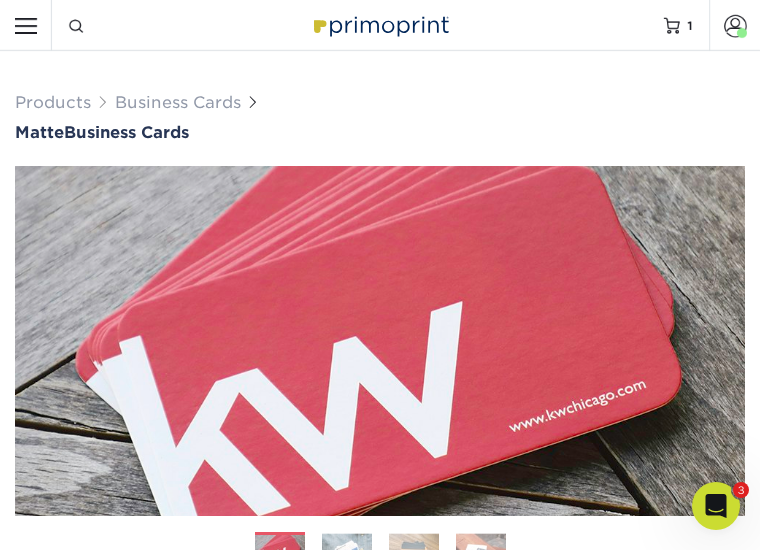 select on "2.00x3.50" 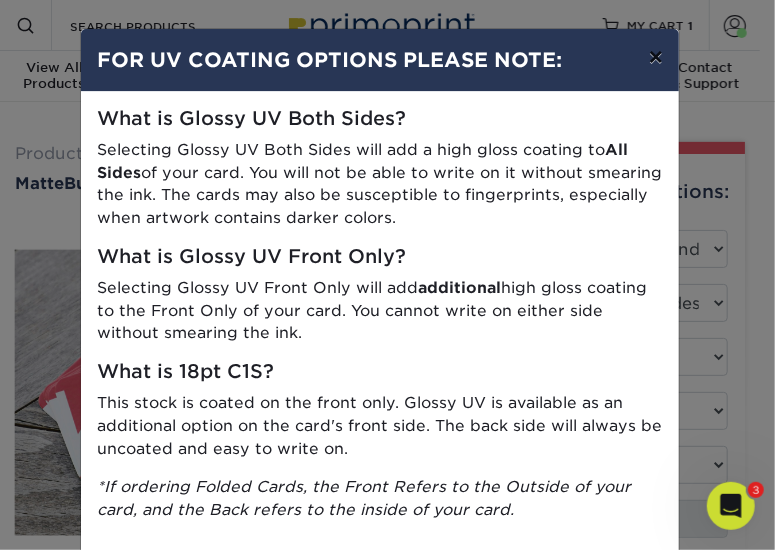 click on "×" at bounding box center [656, 57] 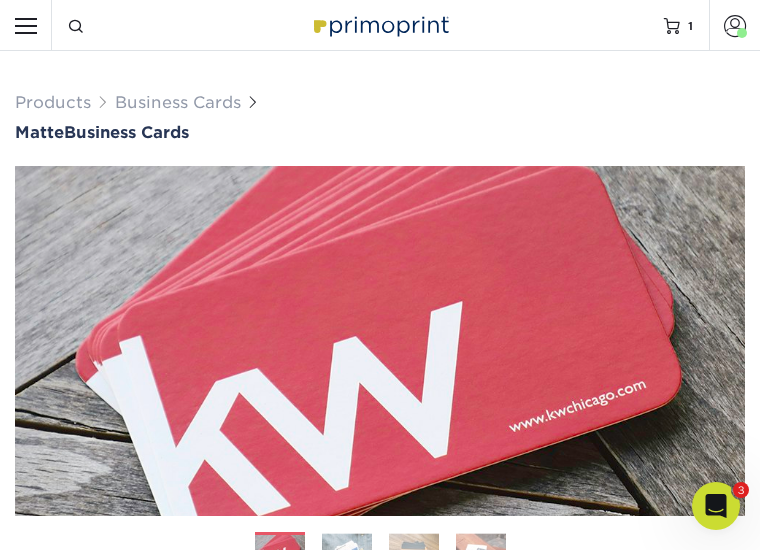 click on "Please Select Standard" at bounding box center (554, 1153) 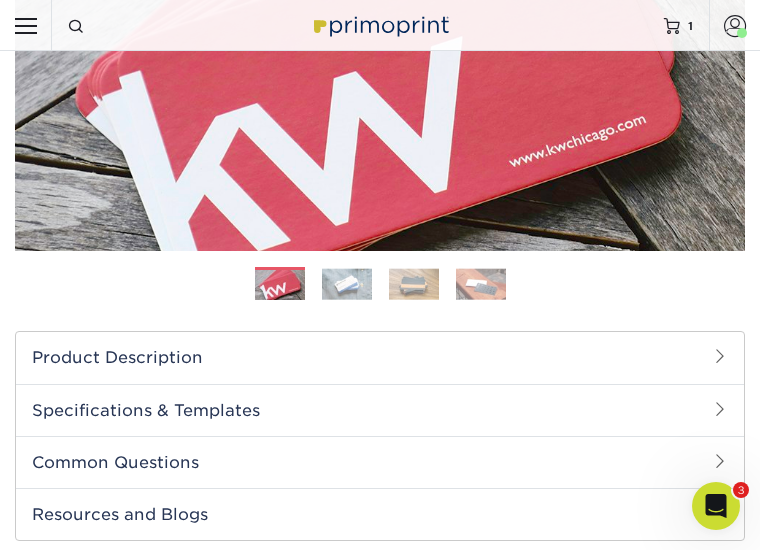 scroll, scrollTop: 270, scrollLeft: 0, axis: vertical 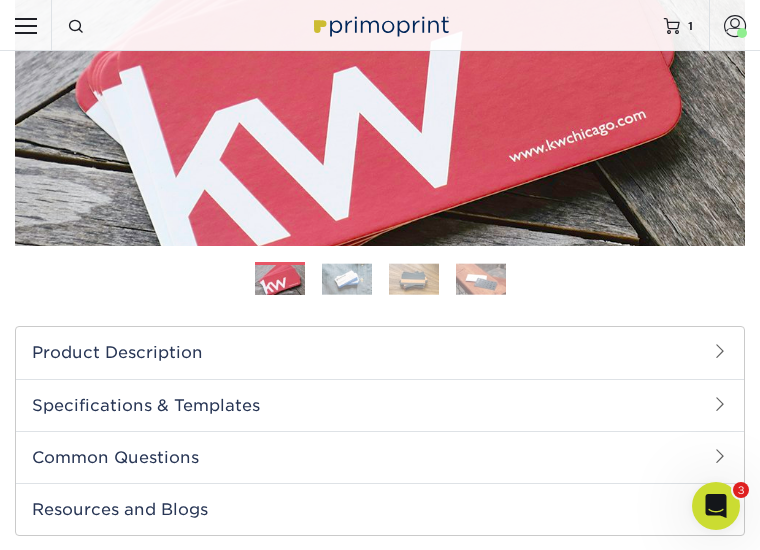click on "Please Select Standard" at bounding box center [554, 883] 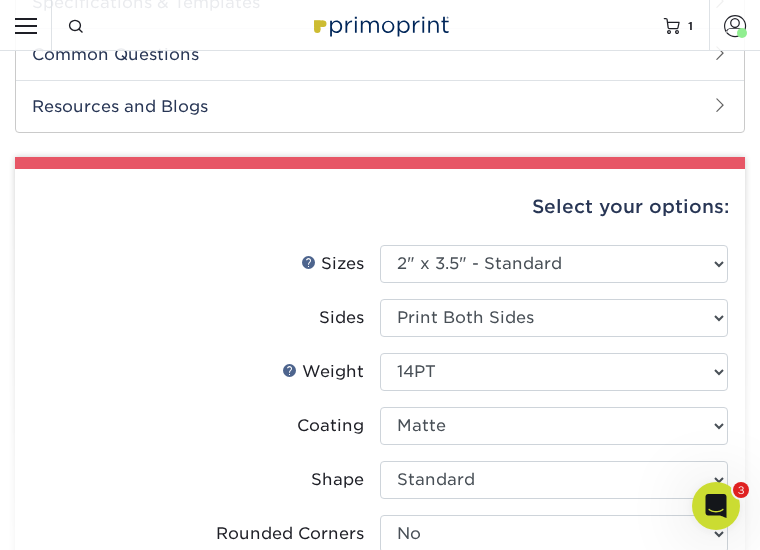 scroll, scrollTop: 678, scrollLeft: 0, axis: vertical 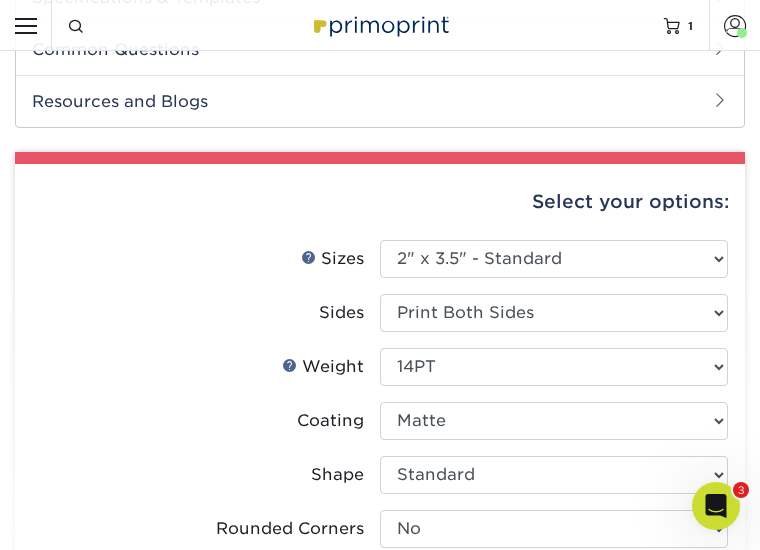 click on "Proceed to Shipping" at bounding box center (380, 1078) 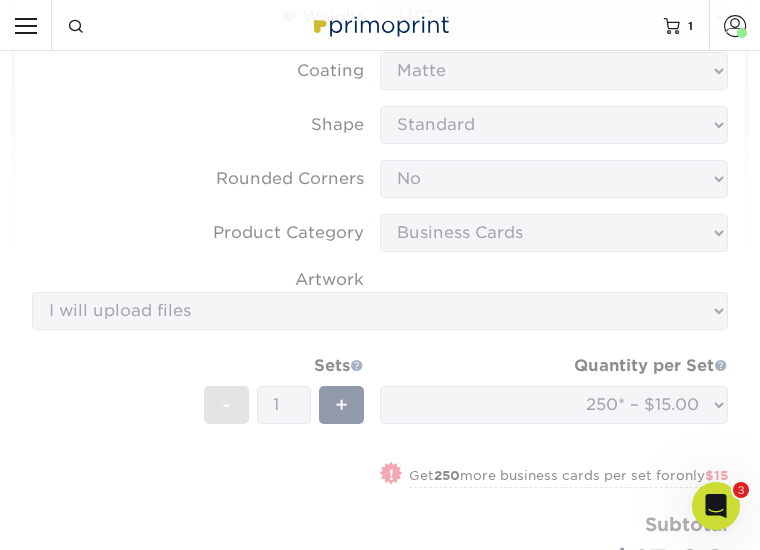 scroll, scrollTop: 1104, scrollLeft: 0, axis: vertical 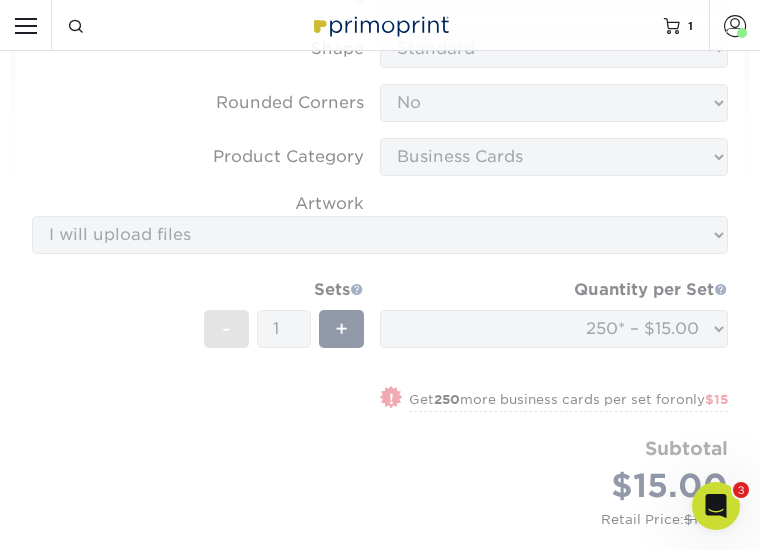 click on "Select One 2-4 Business Days 2 Day Next Business Day" at bounding box center [562, 1000] 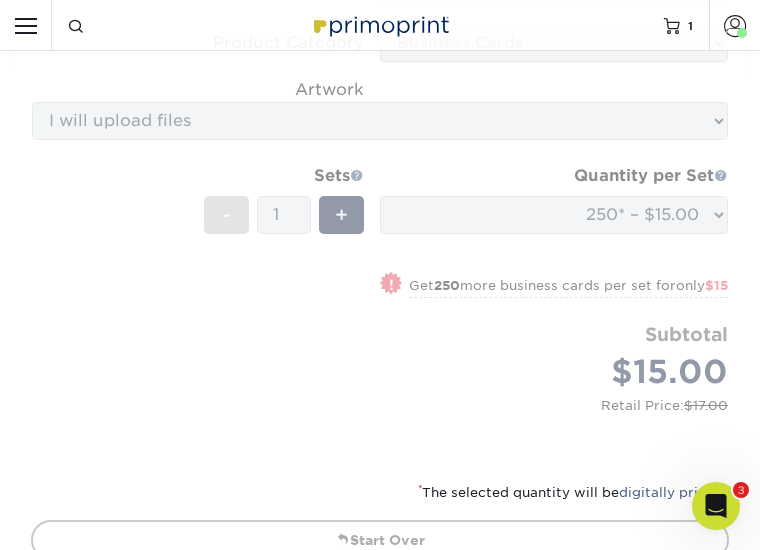 click on "Please Select Ground Shipping (+$7.84) 3 Day Shipping Service (+$15.38) 2 Day Air Shipping (+$15.85) Next Day Shipping by 5pm (+$18.32) Next Day Shipping by 12 noon (+$19.42) Next Day Air Early A.M. (+$117.79)" at bounding box center [562, 1129] 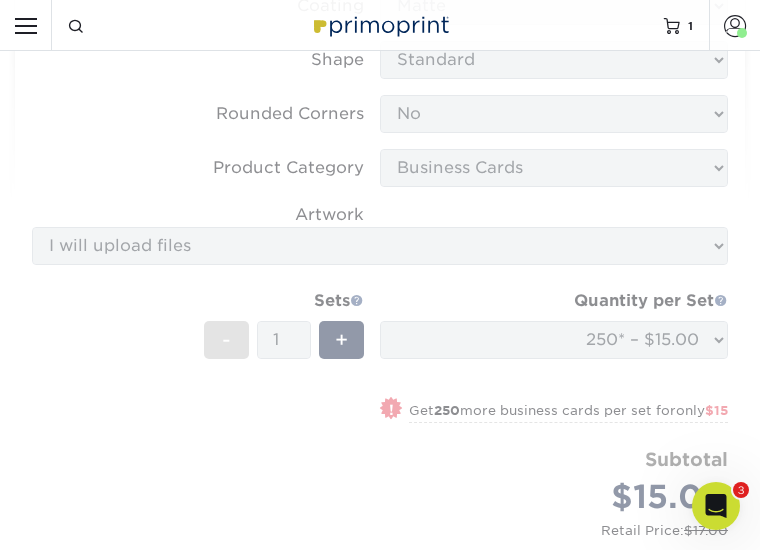scroll, scrollTop: 1092, scrollLeft: 0, axis: vertical 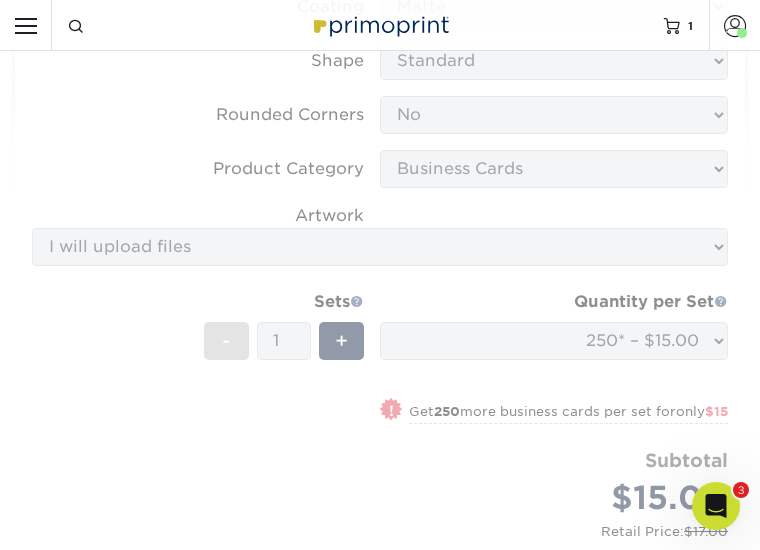 drag, startPoint x: 318, startPoint y: 147, endPoint x: 188, endPoint y: 135, distance: 130.55267 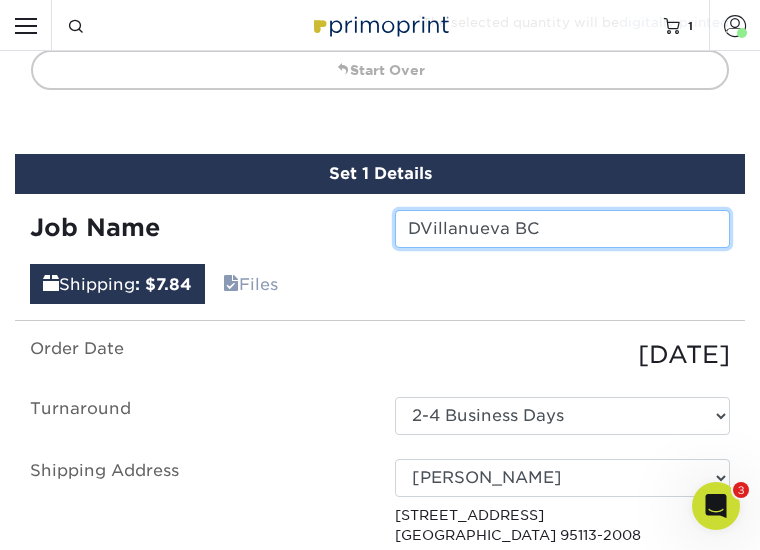 scroll, scrollTop: 1690, scrollLeft: 0, axis: vertical 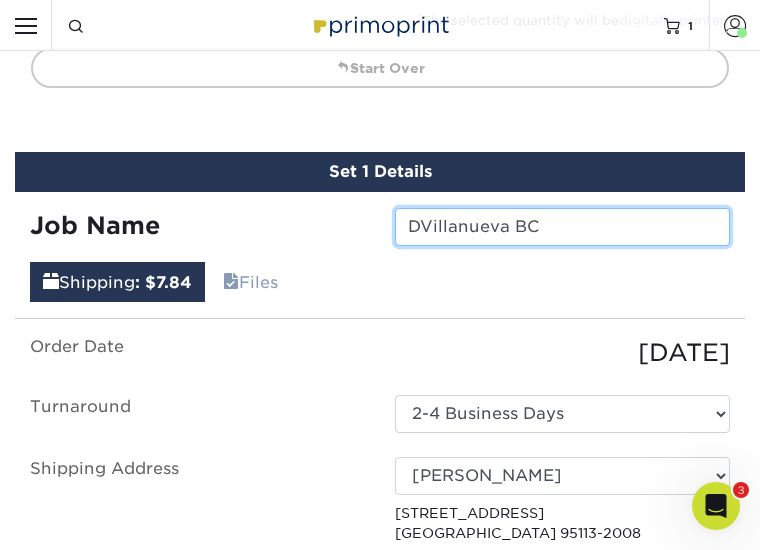 type on "DVillanueva BC" 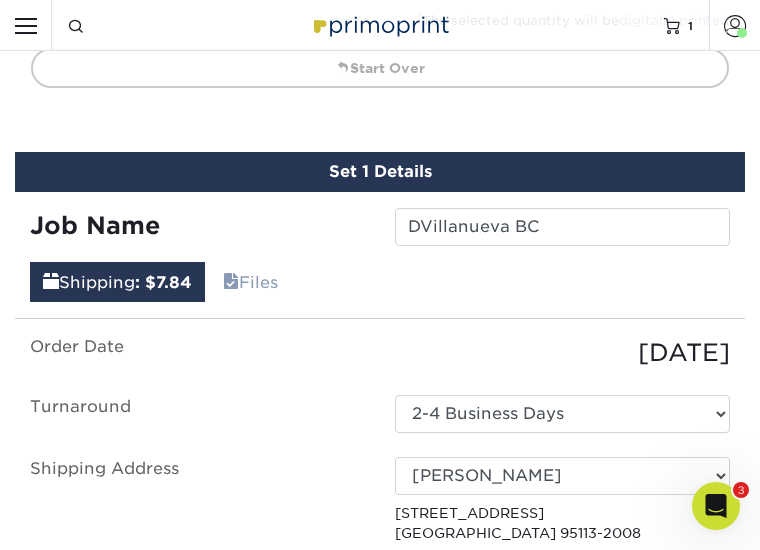 click on "Next" at bounding box center (697, 1198) 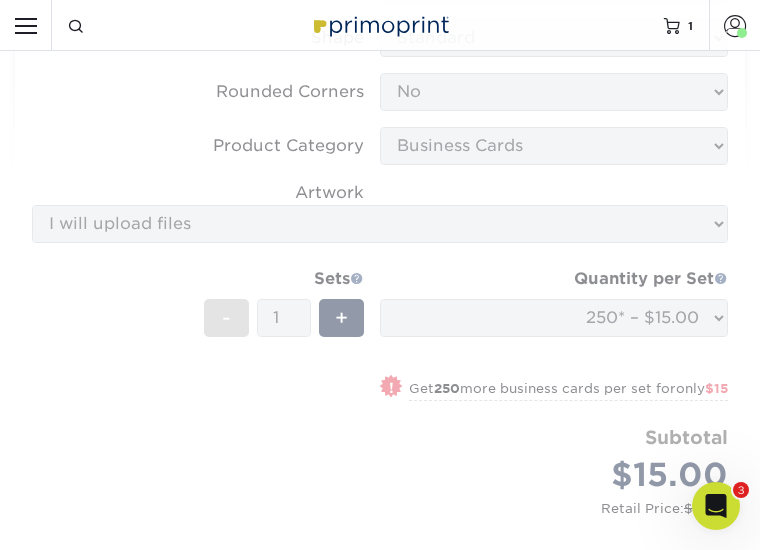 scroll, scrollTop: 1112, scrollLeft: 0, axis: vertical 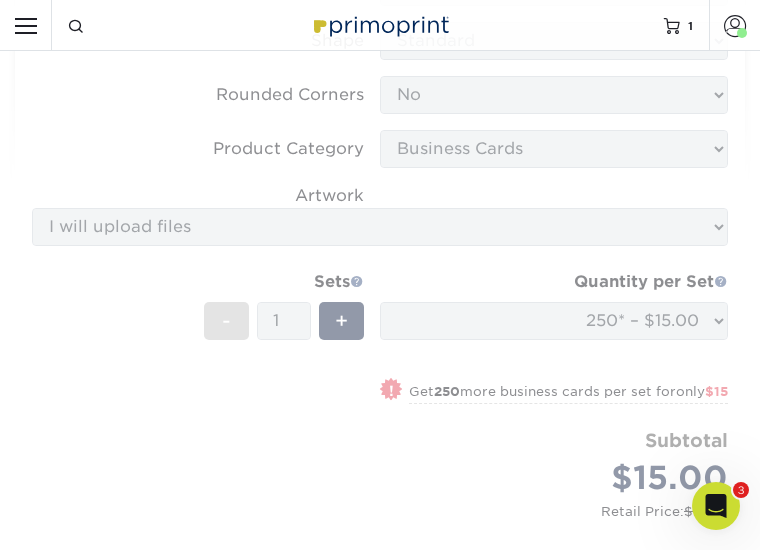 click on "Front: Click to select or drag and drop the file here." at bounding box center (0, 0) 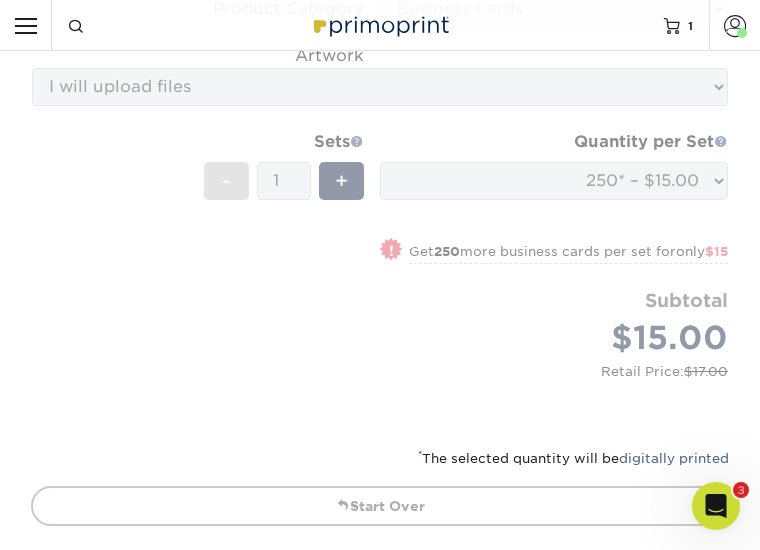 scroll, scrollTop: 1271, scrollLeft: 0, axis: vertical 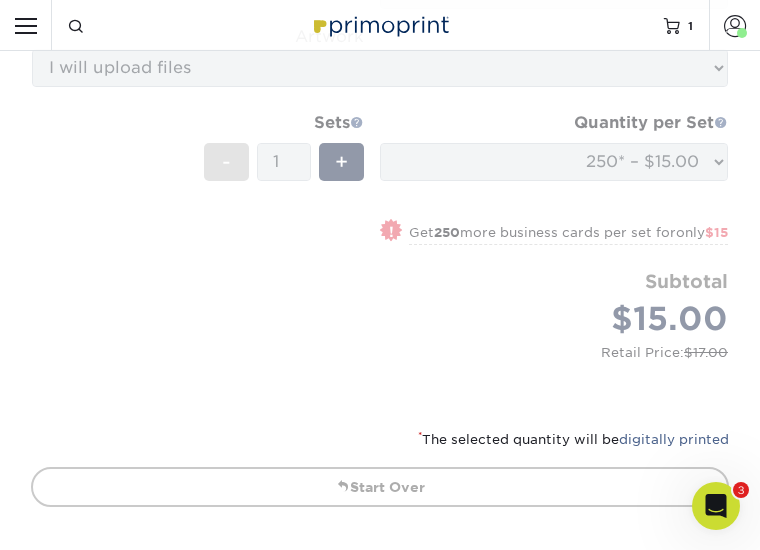 click on "* This may delay your delivery date!" at bounding box center (0, 0) 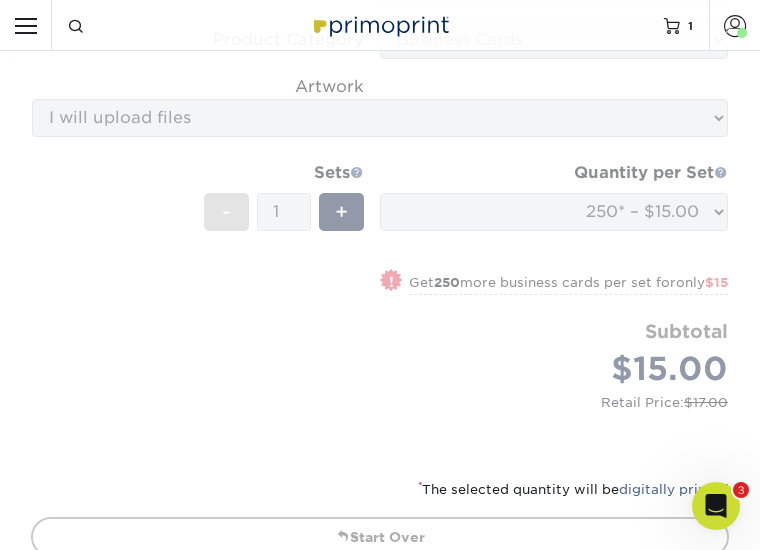 click on "Back: Click to select or drag and drop the file here." at bounding box center [0, 0] 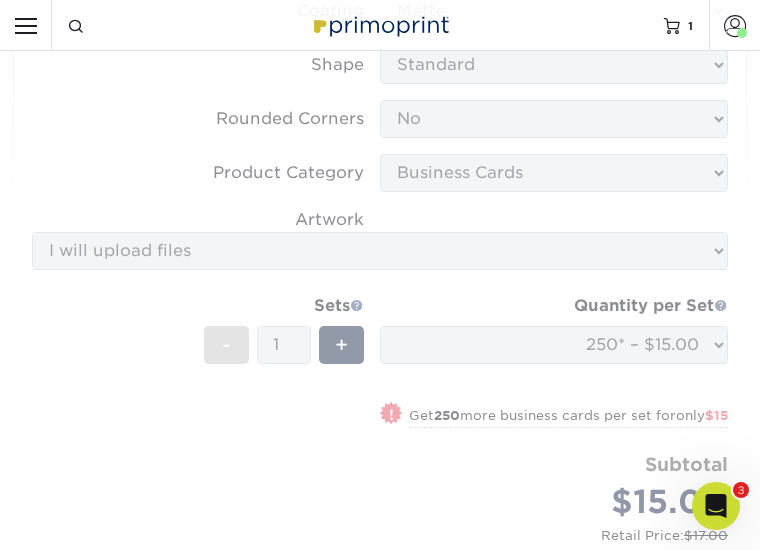 scroll, scrollTop: 1085, scrollLeft: 0, axis: vertical 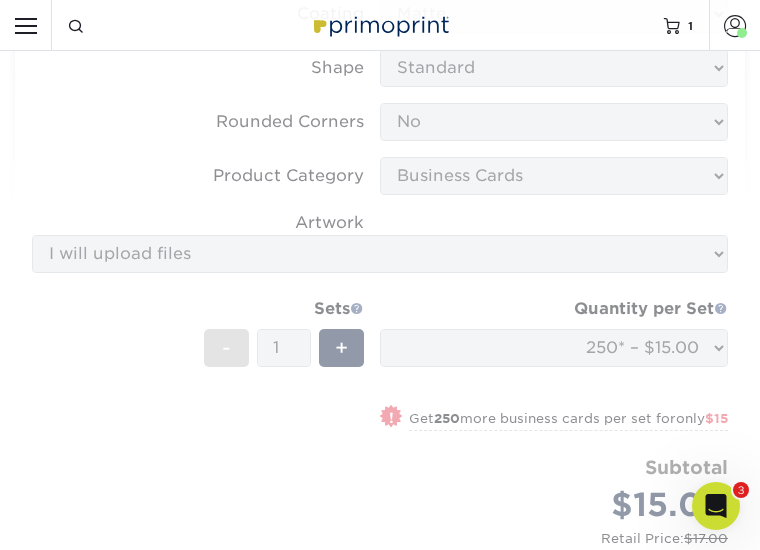 click on "Approve with Errors *" at bounding box center (0, 0) 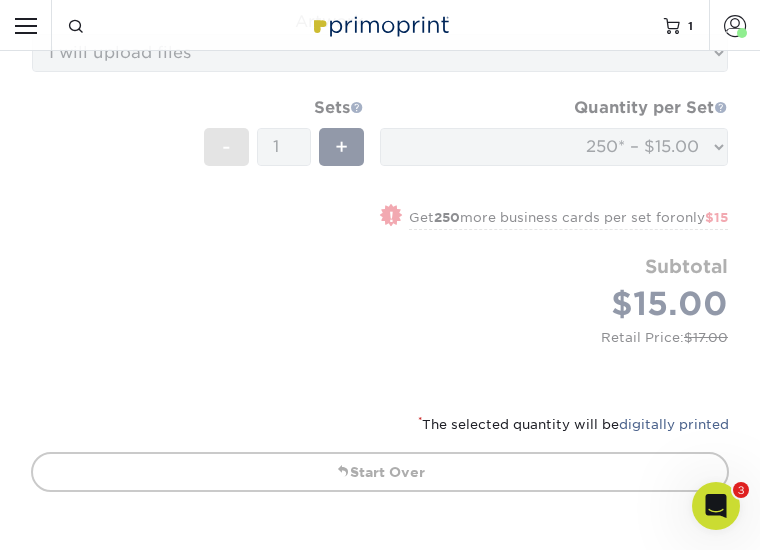 scroll, scrollTop: 1301, scrollLeft: 0, axis: vertical 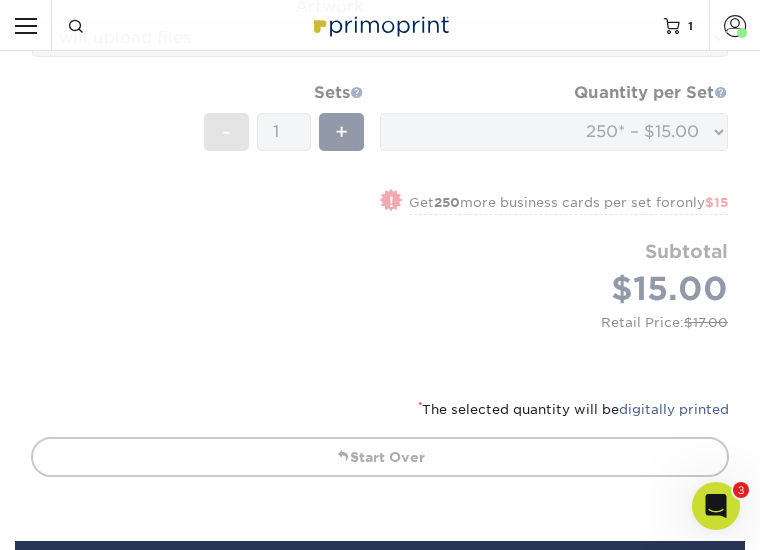 click on "Approve" at bounding box center [0, 0] 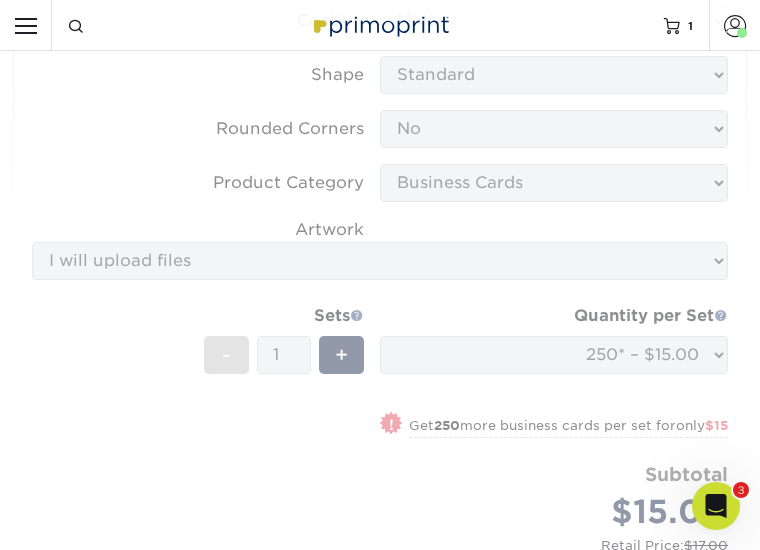 scroll, scrollTop: 1072, scrollLeft: 0, axis: vertical 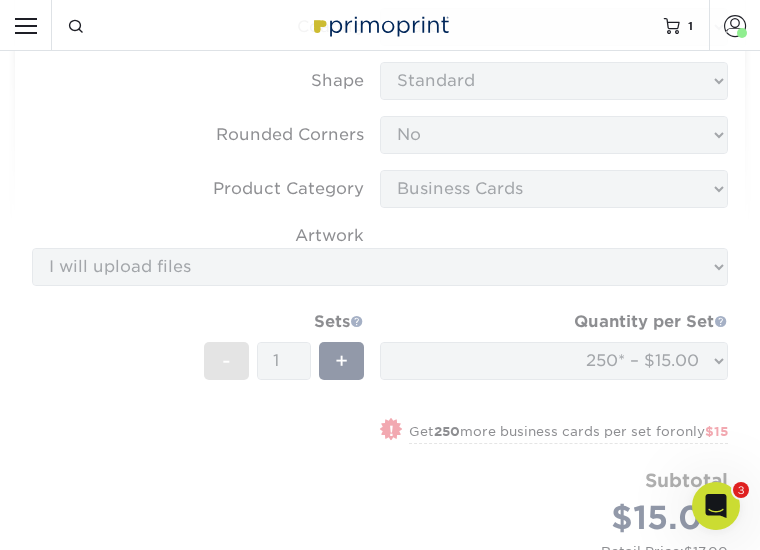 click on "View Back" at bounding box center [0, 0] 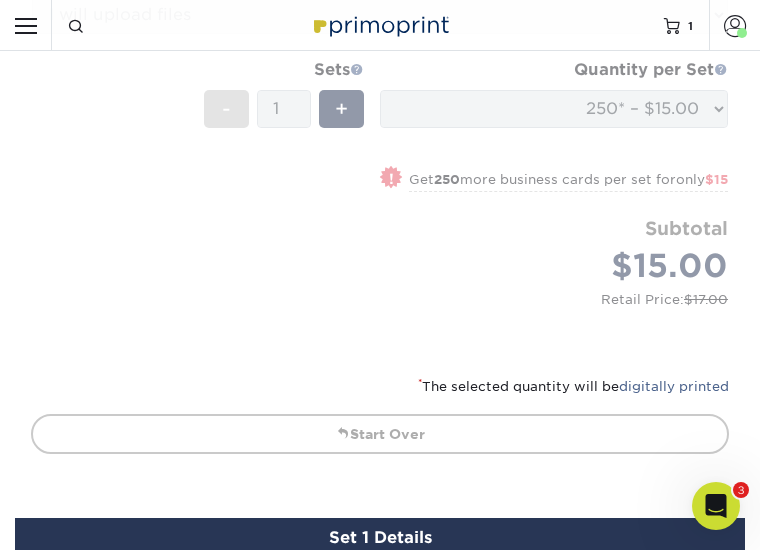 scroll, scrollTop: 1330, scrollLeft: 0, axis: vertical 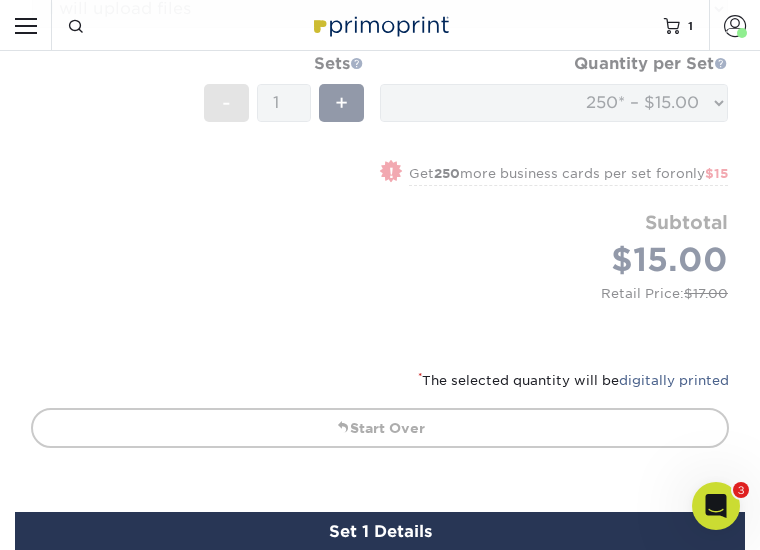 click on "Save & Continue" at bounding box center [638, 859] 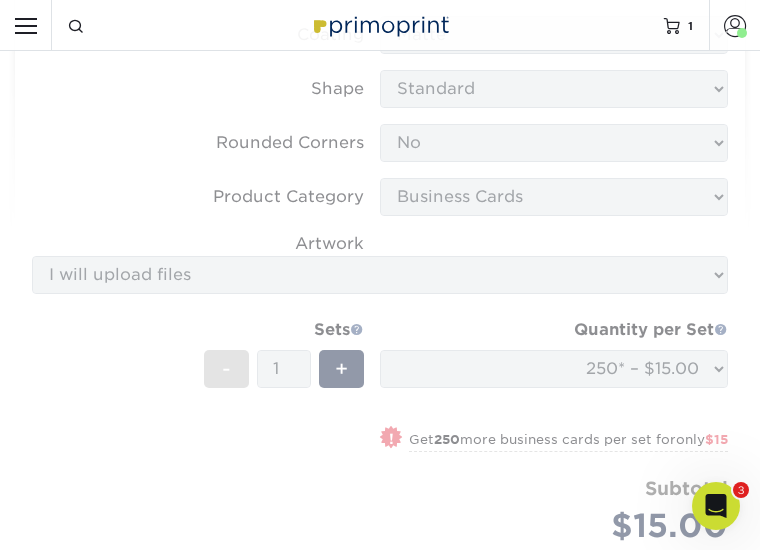 scroll, scrollTop: 1121, scrollLeft: 0, axis: vertical 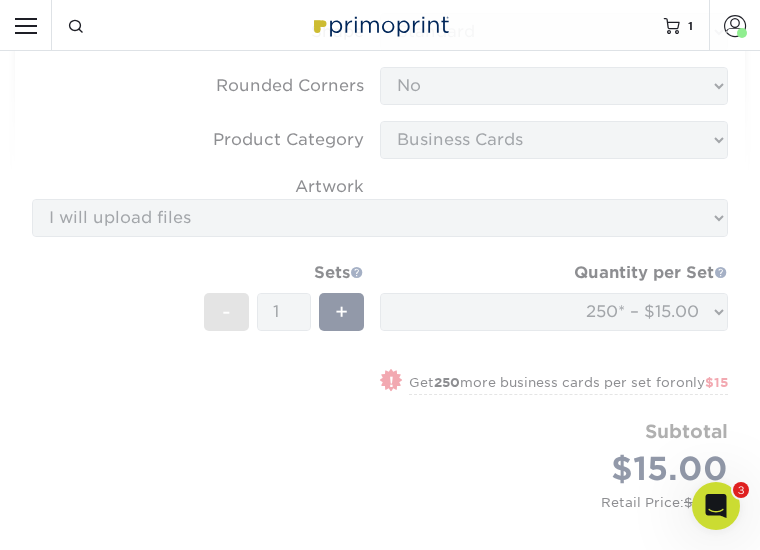 click on "Add to Cart" at bounding box center [658, 1308] 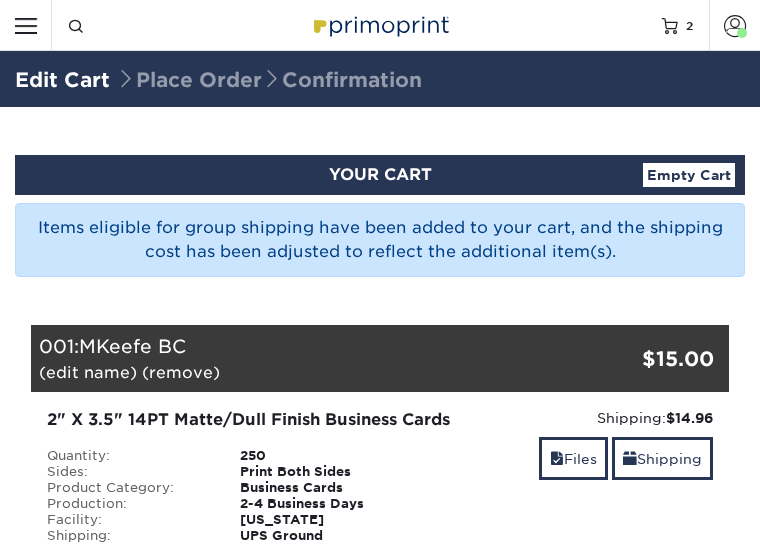 scroll, scrollTop: 0, scrollLeft: 0, axis: both 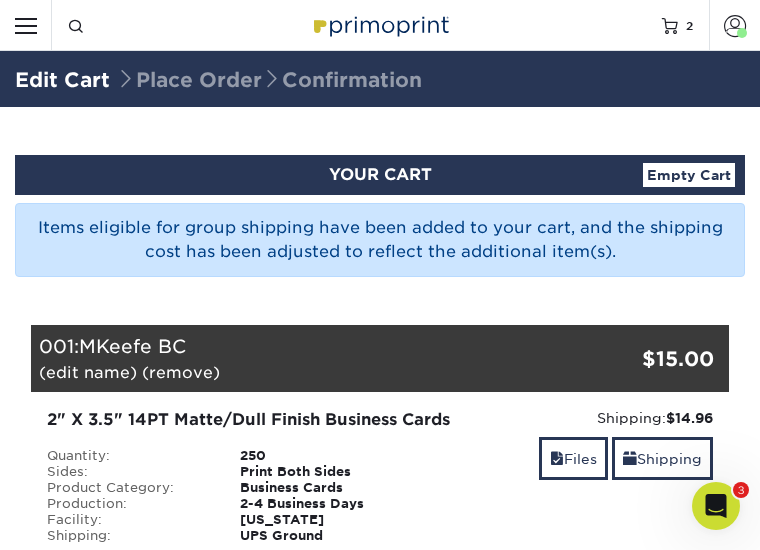 click on "Business  Cards" at bounding box center [0, 0] 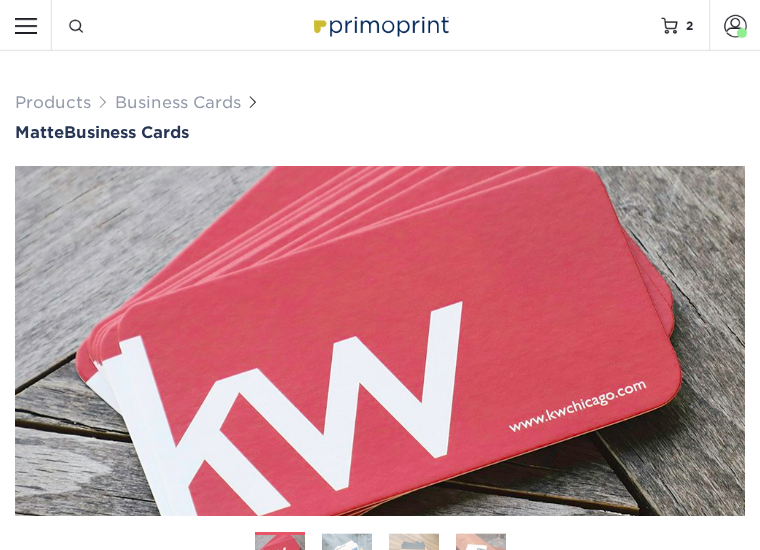scroll, scrollTop: 0, scrollLeft: 0, axis: both 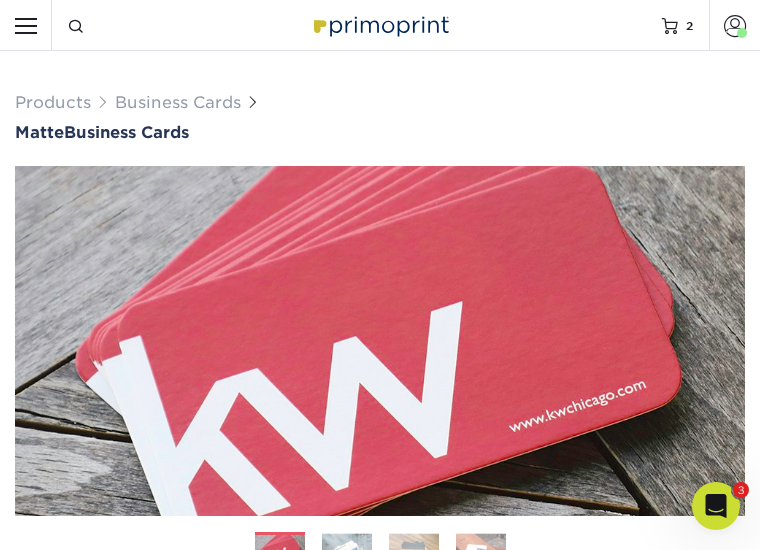 click on "Sizes Help Sizes
Please Select
1.5" x 3.5"  - Mini
1.75" x 3.5" - Mini
2" x 2" - Square
2" x 3" - Mini" at bounding box center (380, 945) 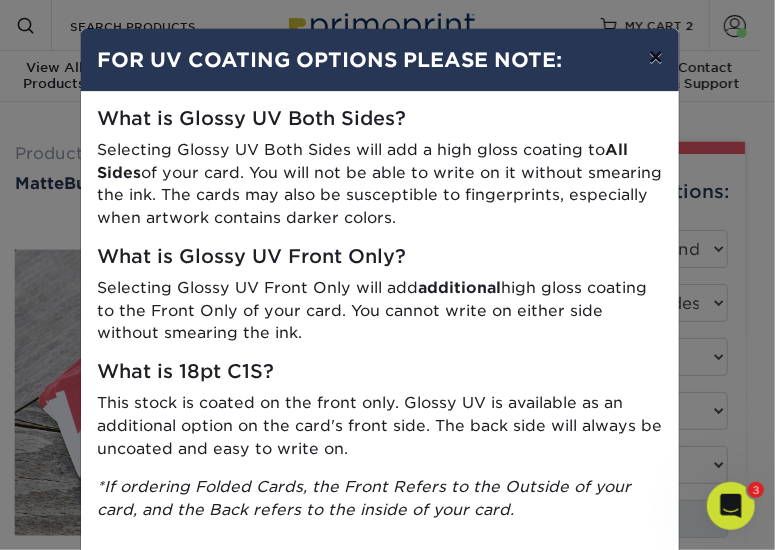 click on "×" at bounding box center [656, 57] 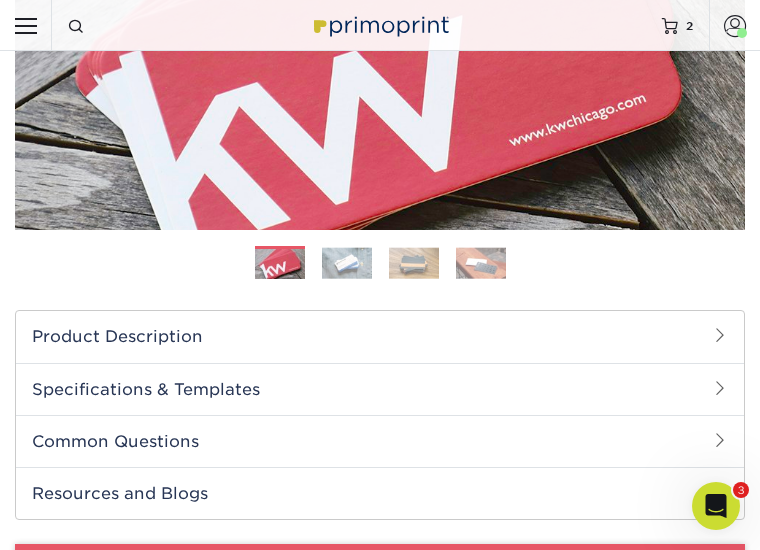scroll, scrollTop: 287, scrollLeft: 0, axis: vertical 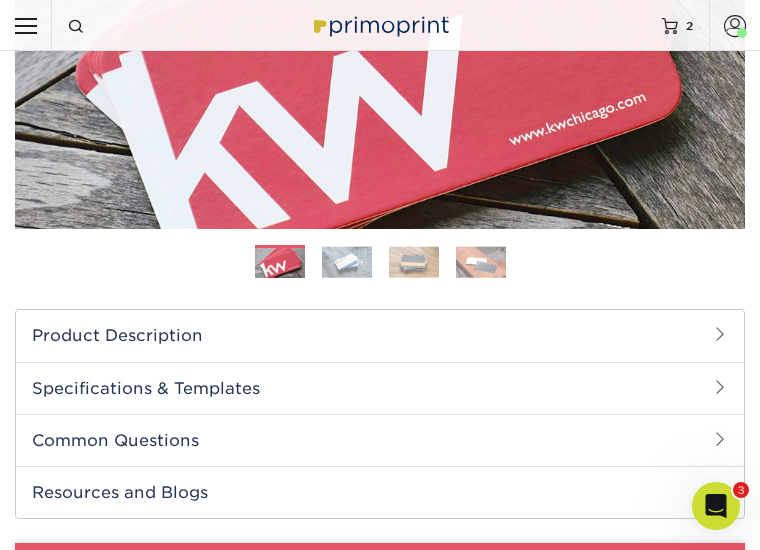 click on "Please Select Standard" at bounding box center [554, 866] 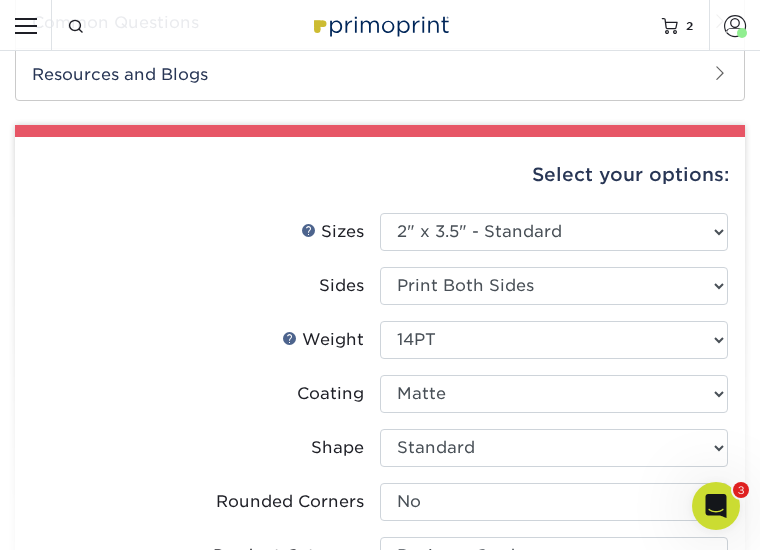 scroll, scrollTop: 723, scrollLeft: 0, axis: vertical 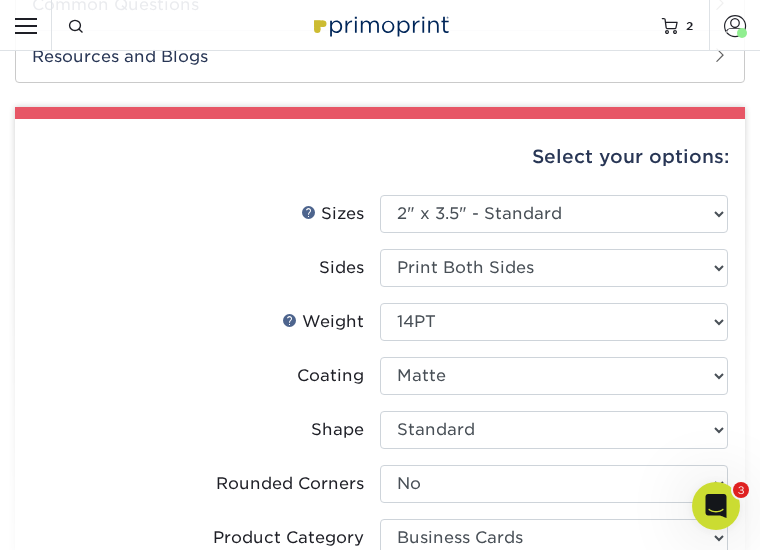 click on "Proceed to Shipping" at bounding box center [380, 1033] 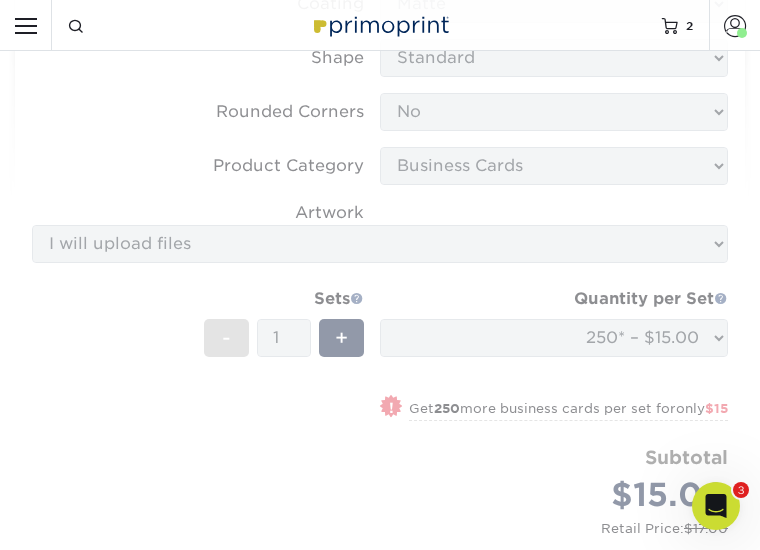 scroll, scrollTop: 1104, scrollLeft: 0, axis: vertical 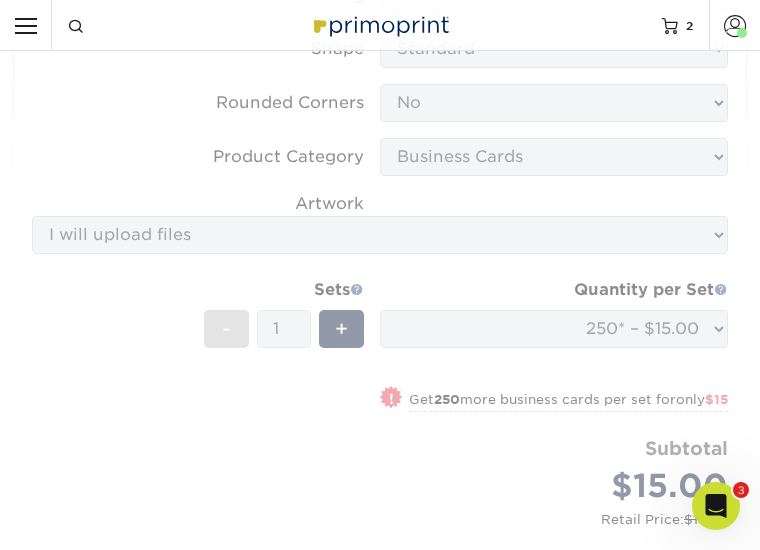 click on "Select One 2-4 Business Days 2 Day Next Business Day" at bounding box center [562, 1000] 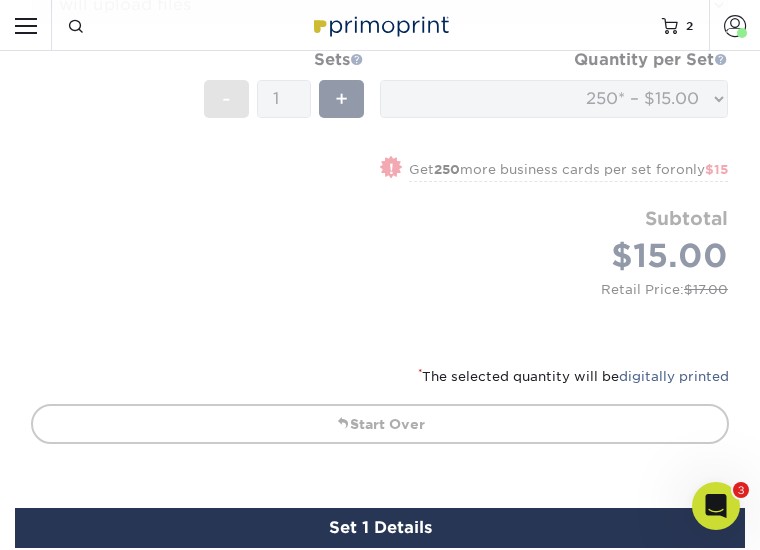 scroll, scrollTop: 1336, scrollLeft: 0, axis: vertical 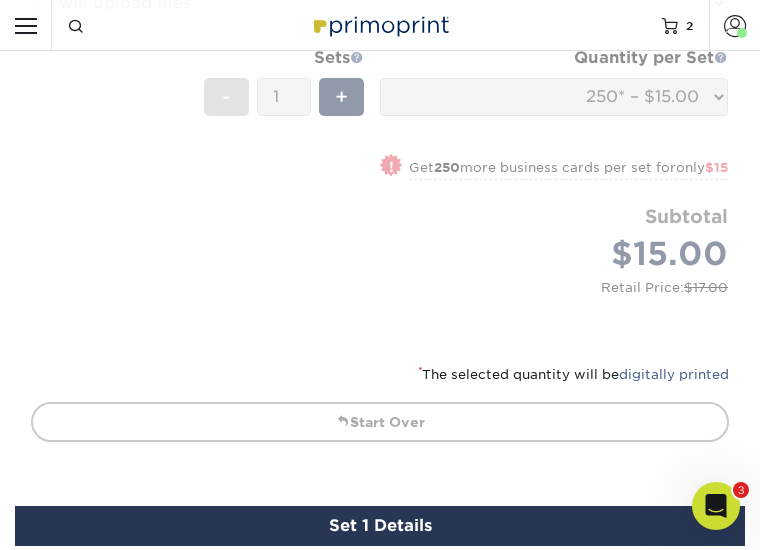 click on "Please Select Ground Shipping (+$7.84) 3 Day Shipping Service (+$15.38) 2 Day Air Shipping (+$15.85) Next Day Shipping by 5pm (+$18.32) Next Day Shipping by 12 noon (+$19.42) Next Day Air Early A.M. (+$117.79)" at bounding box center (562, 1011) 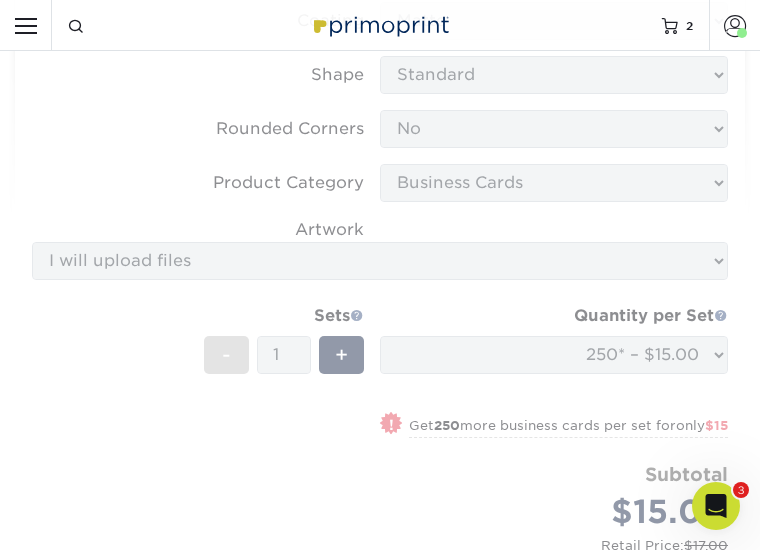 scroll, scrollTop: 1078, scrollLeft: 0, axis: vertical 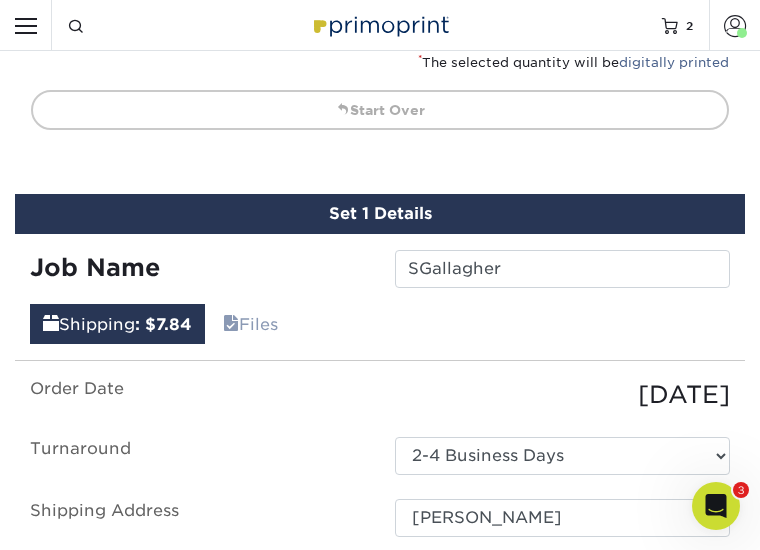 click on "Next" at bounding box center [697, 1240] 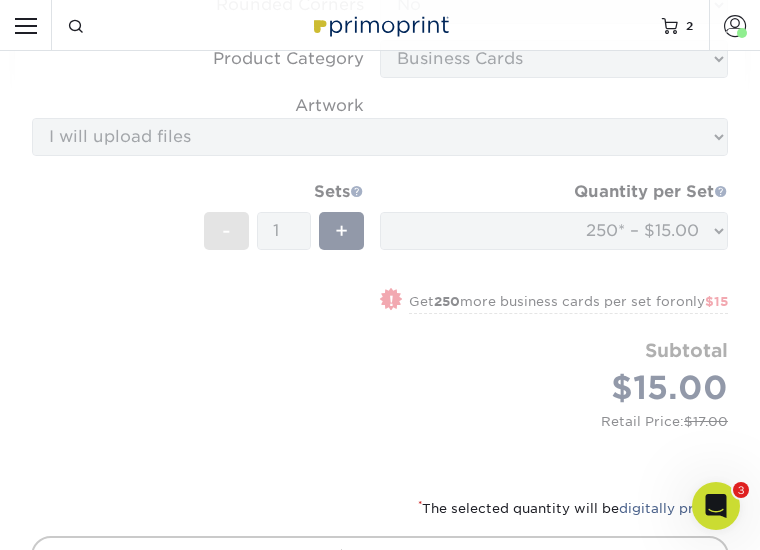 scroll, scrollTop: 1068, scrollLeft: 0, axis: vertical 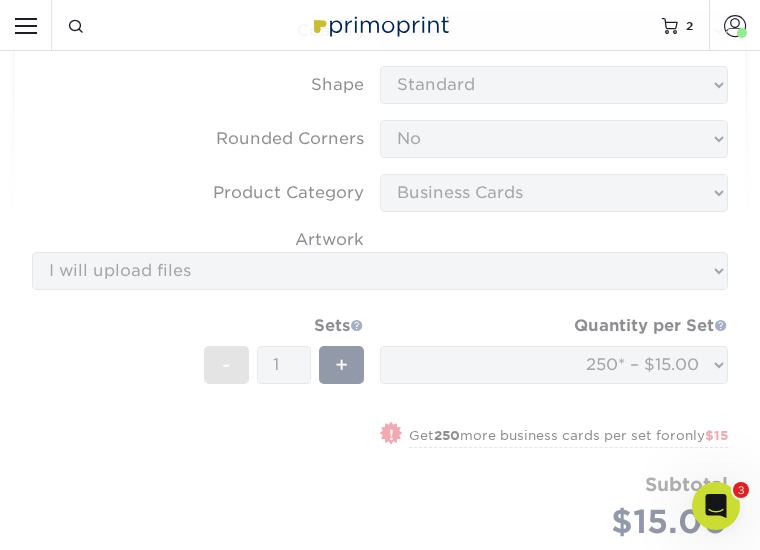 click on "Front: Click to select or drag and drop the file here." at bounding box center [0, 0] 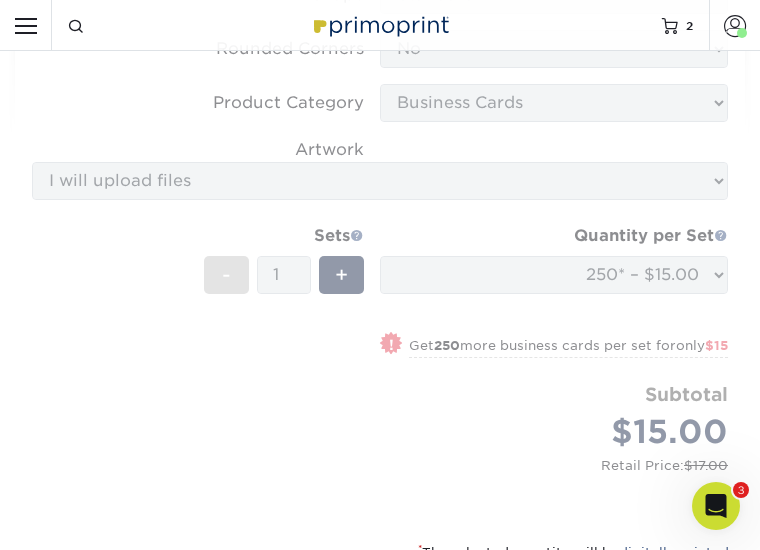 scroll, scrollTop: 1162, scrollLeft: 0, axis: vertical 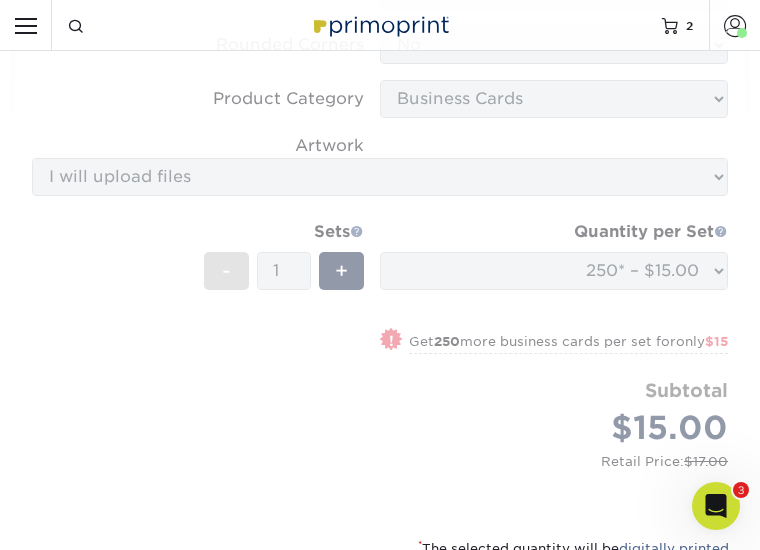 click on "Approve" at bounding box center (0, 0) 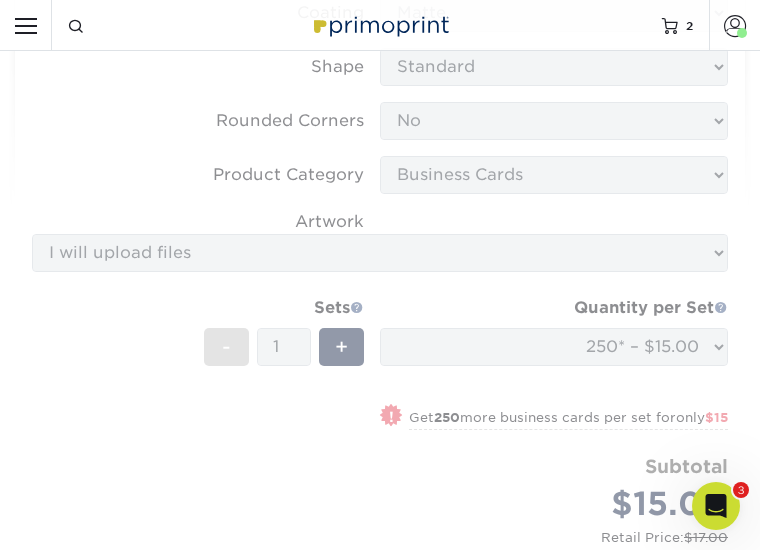scroll, scrollTop: 1096, scrollLeft: 0, axis: vertical 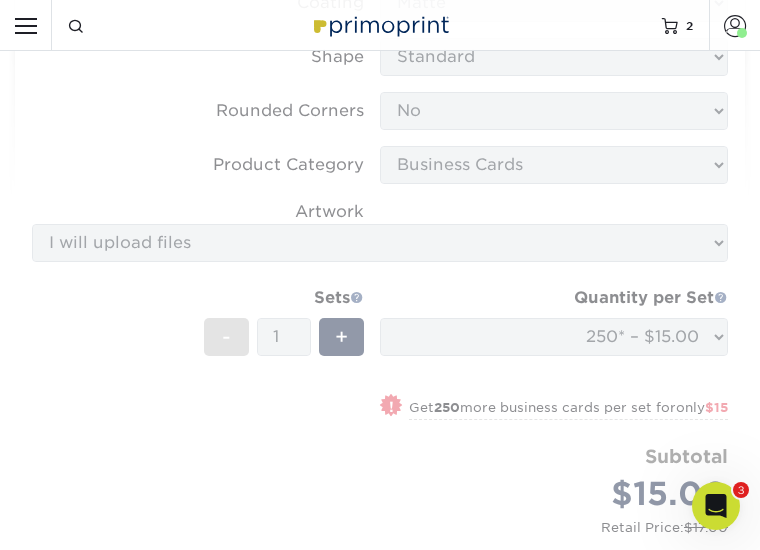 click on "SGallagher" at bounding box center (562, 821) 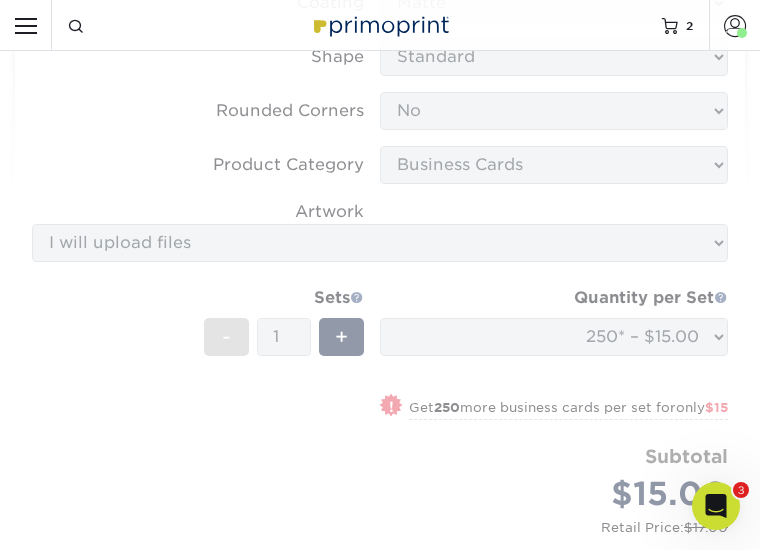 scroll, scrollTop: 1130, scrollLeft: 0, axis: vertical 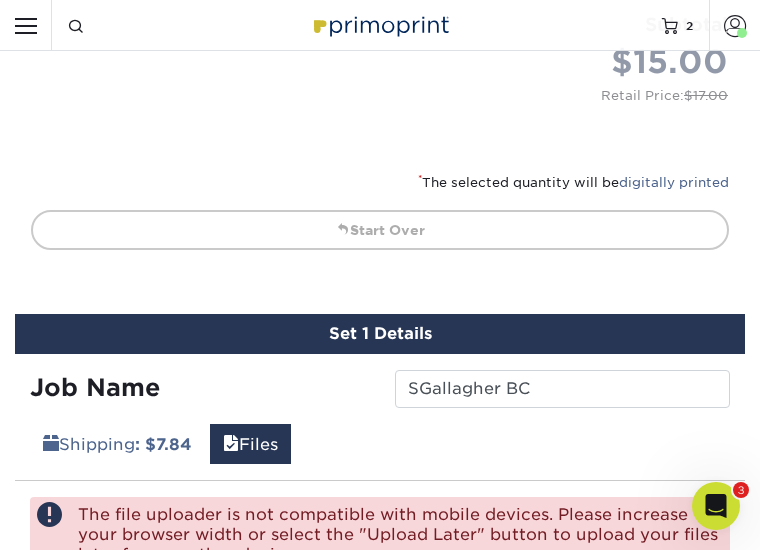 click on "Save & Continue" at bounding box center [638, 661] 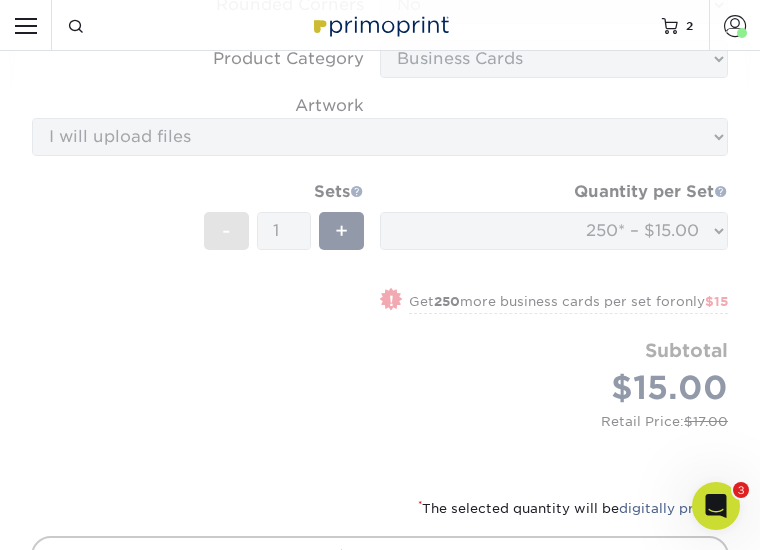 scroll, scrollTop: 1204, scrollLeft: 0, axis: vertical 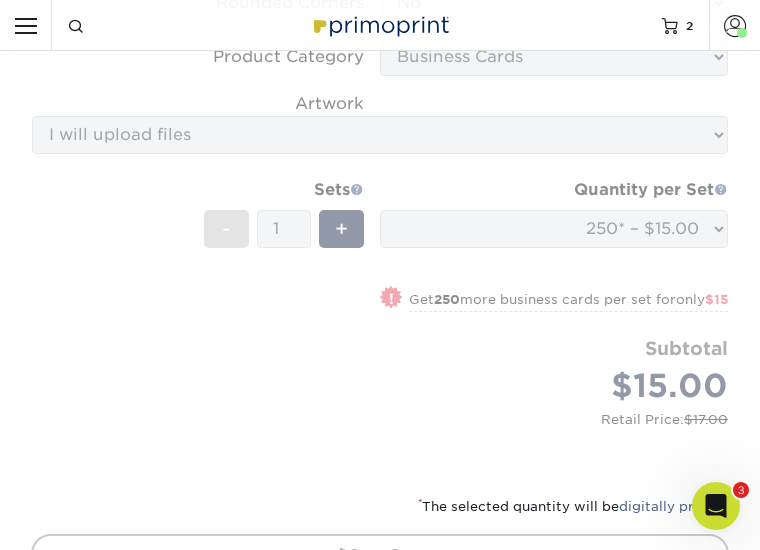click on "Add to Cart" at bounding box center (658, 1225) 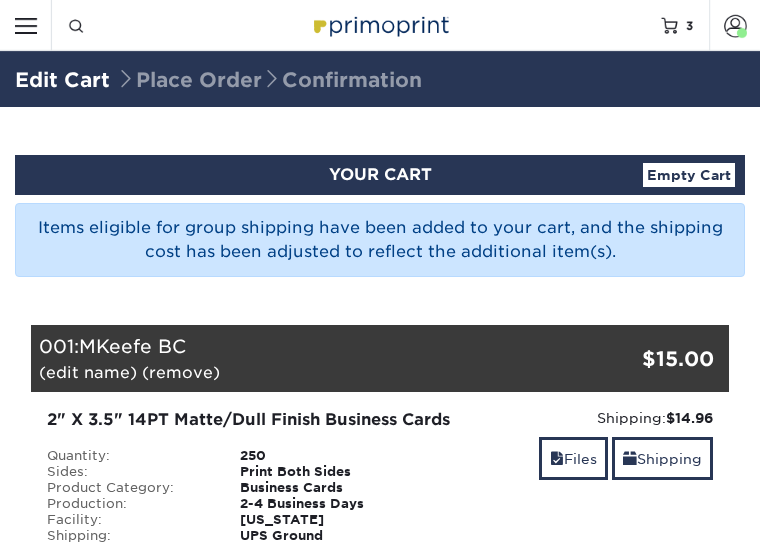 scroll, scrollTop: 0, scrollLeft: 0, axis: both 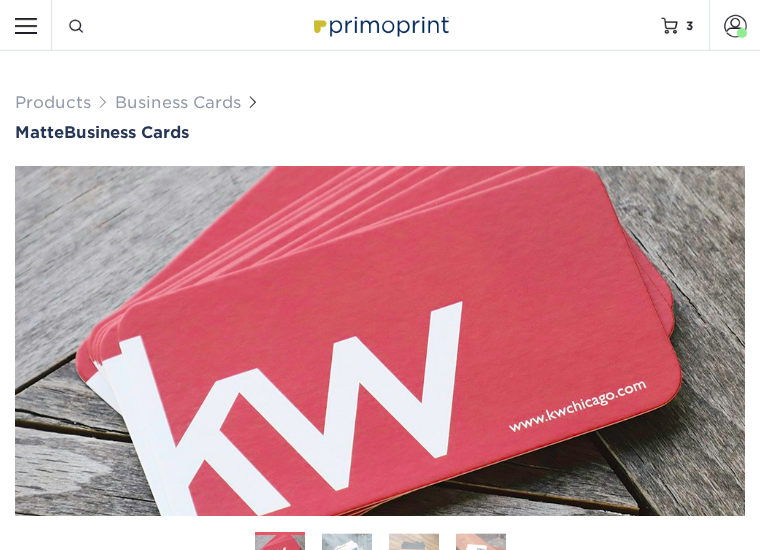 click on "Please Select
1.5" x 3.5"  - Mini
1.75" x 3.5" - Mini
2" x 2" - Square
2" x 3" - Mini
2" x 3.5" - Standard
2" x 7" - Foldover Card
2.125" x 3.375" - European
2.5" x 2.5" - Square 3.5" x 4" - Foldover Card" at bounding box center (554, 937) 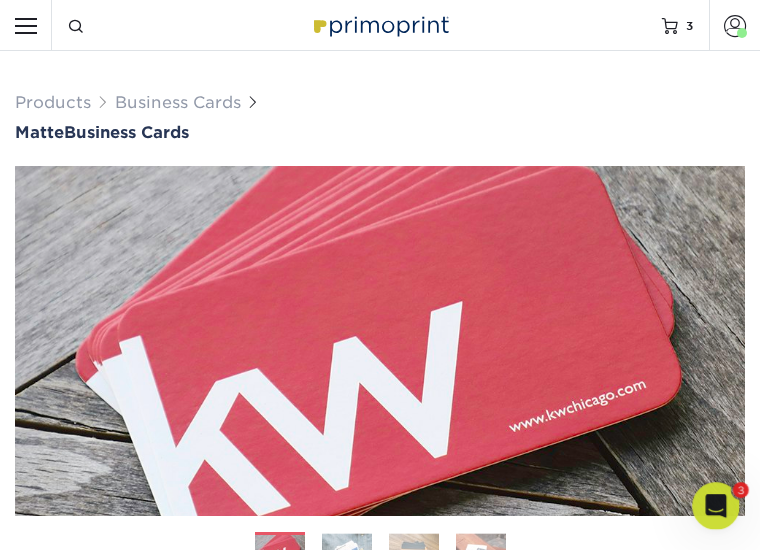 scroll, scrollTop: 0, scrollLeft: 0, axis: both 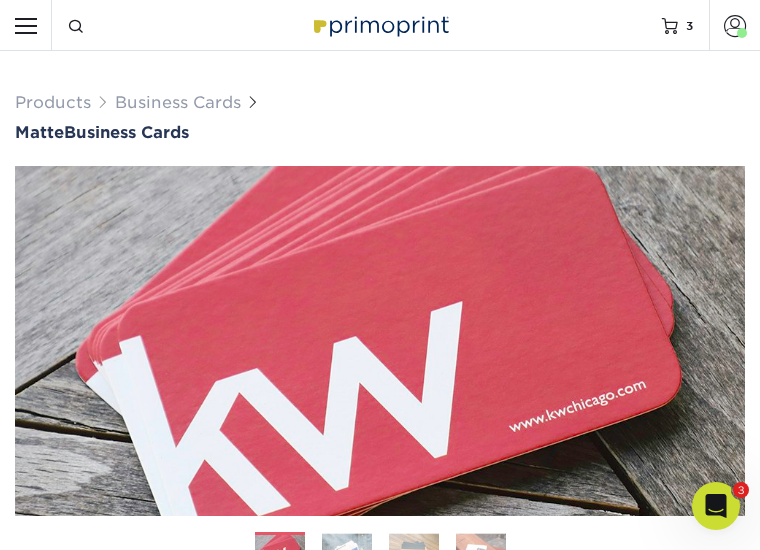 click on "Please Select
1.5" x 3.5"  - Mini
1.75" x 3.5" - Mini
2" x 2" - Square
2" x 3" - Mini
2" x 3.5" - Standard
2" x 7" - Foldover Card
2.125" x 3.375" - European
2.5" x 2.5" - Square 3.5" x 4" - Foldover Card" at bounding box center [554, 937] 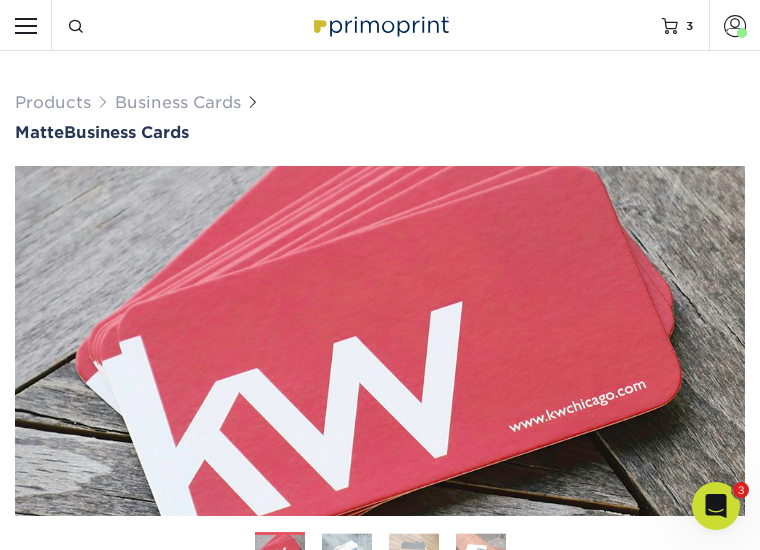 select on "13abbda7-1d64-4f25-8bb2-c179b224825d" 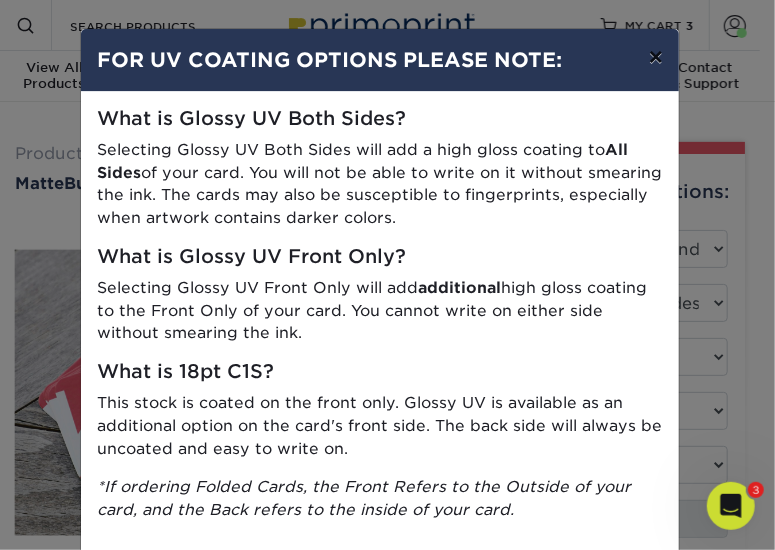 click on "×" at bounding box center (656, 57) 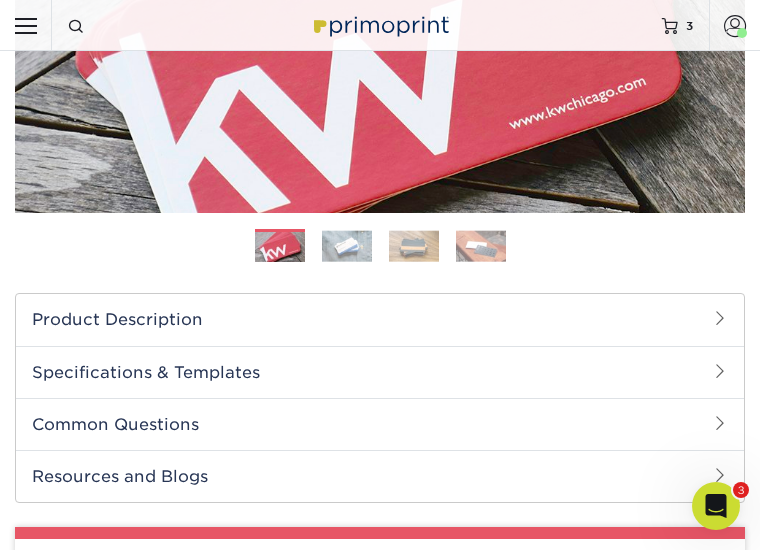 scroll, scrollTop: 304, scrollLeft: 0, axis: vertical 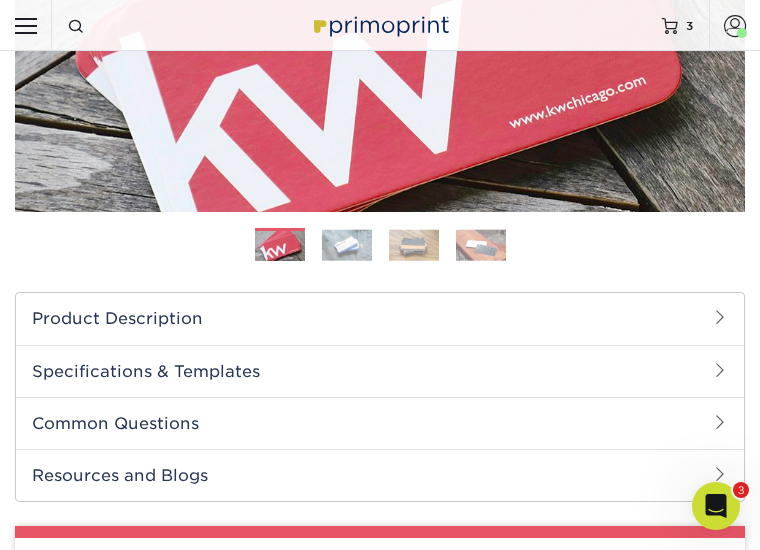 click on "Please Select Standard" at bounding box center (554, 849) 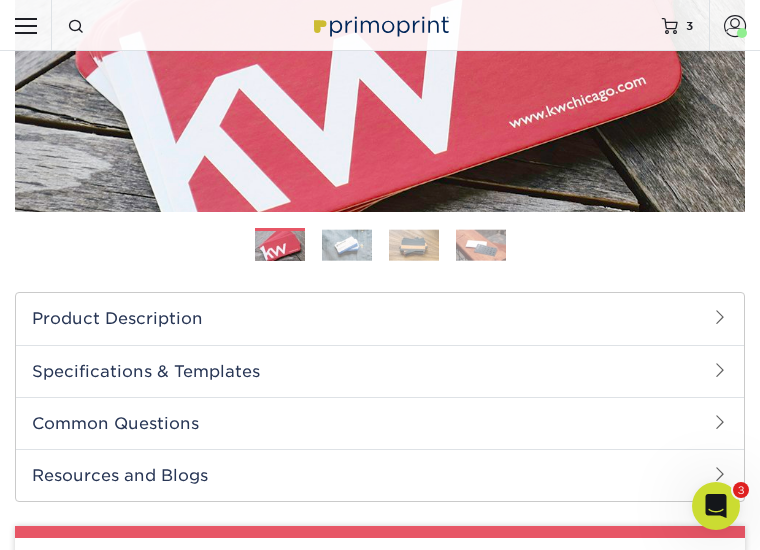 click on "Please Select Business Cards" at bounding box center (554, 957) 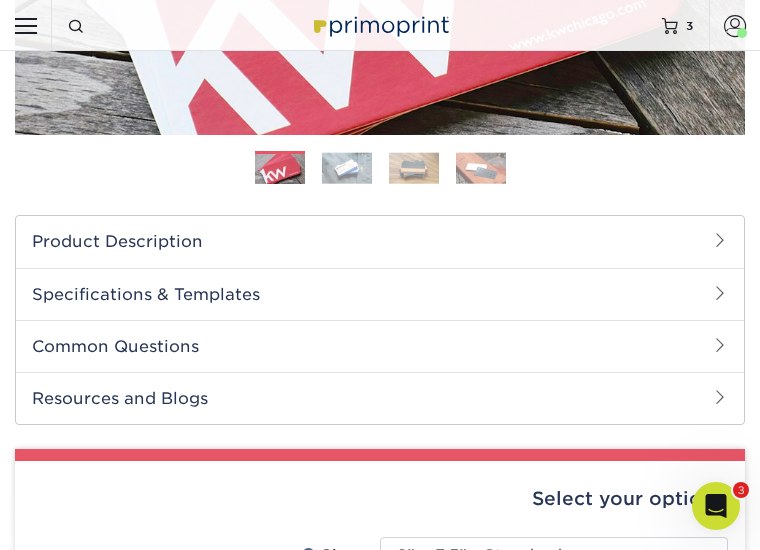 scroll, scrollTop: 382, scrollLeft: 0, axis: vertical 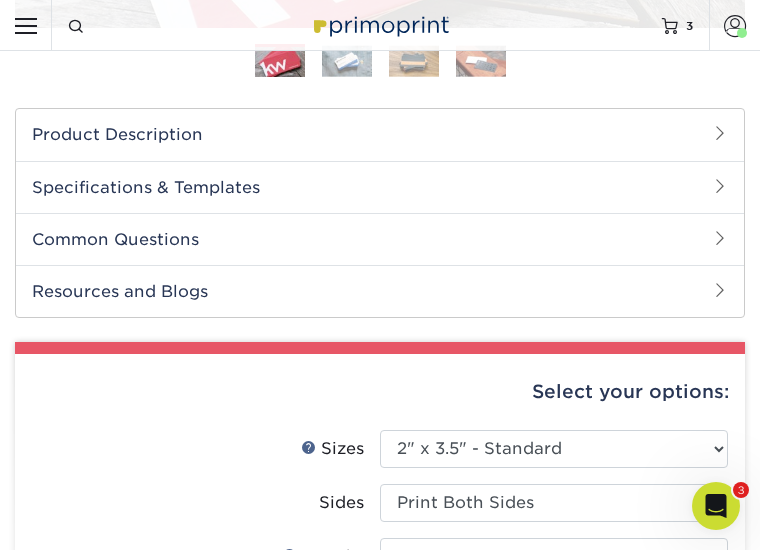 click on "Select your options:
Sizes Help Sizes
Please Select 1.5" x 3.5"  - Mini 1.75" x 3.5" - Mini 2" x 2" - Square 2" x 3" - Mini Sides No" at bounding box center (380, 888) 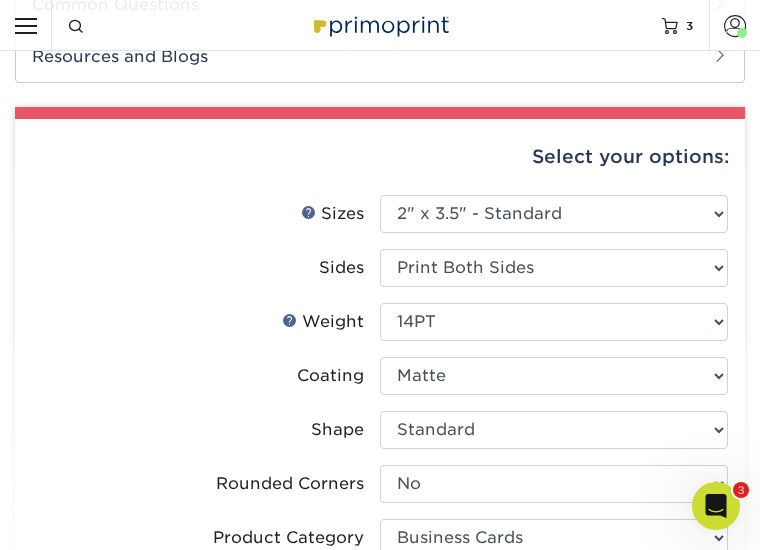scroll, scrollTop: 724, scrollLeft: 0, axis: vertical 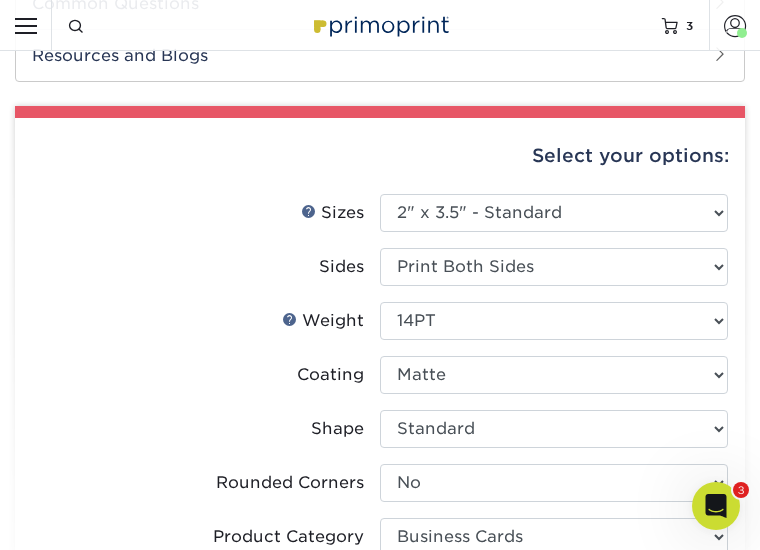 click on "Proceed to Shipping" at bounding box center [380, 1032] 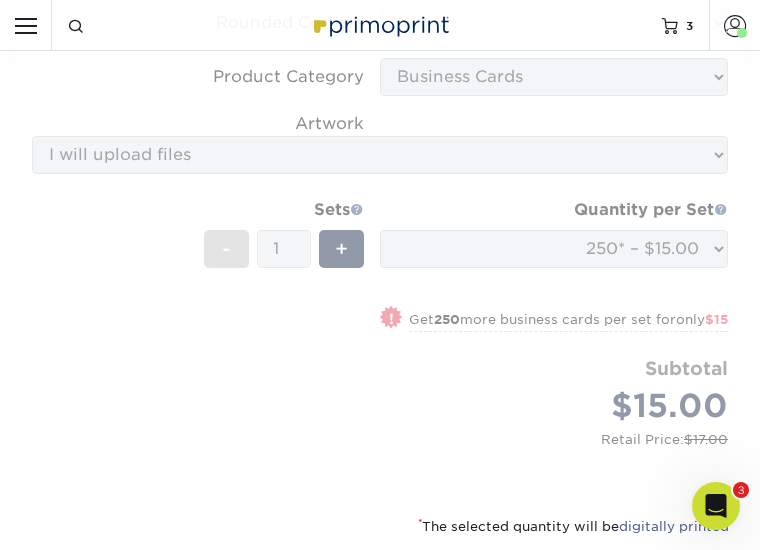 scroll, scrollTop: 1018, scrollLeft: 0, axis: vertical 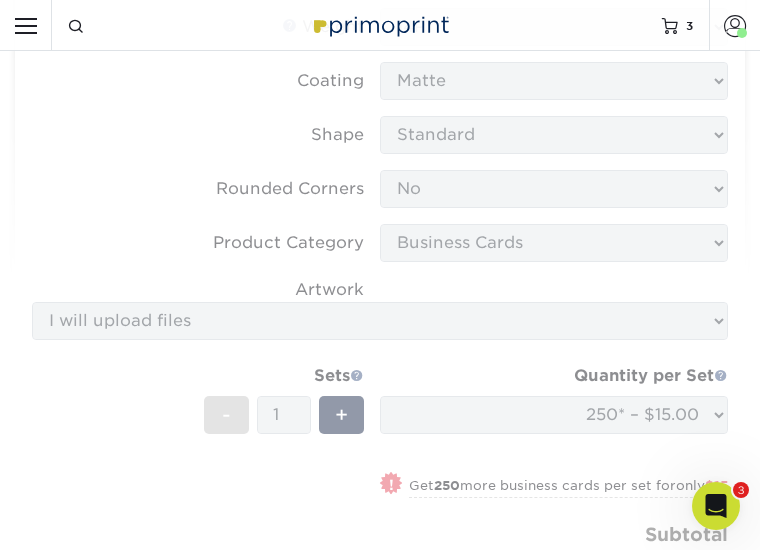 drag, startPoint x: 337, startPoint y: 198, endPoint x: 209, endPoint y: 201, distance: 128.03516 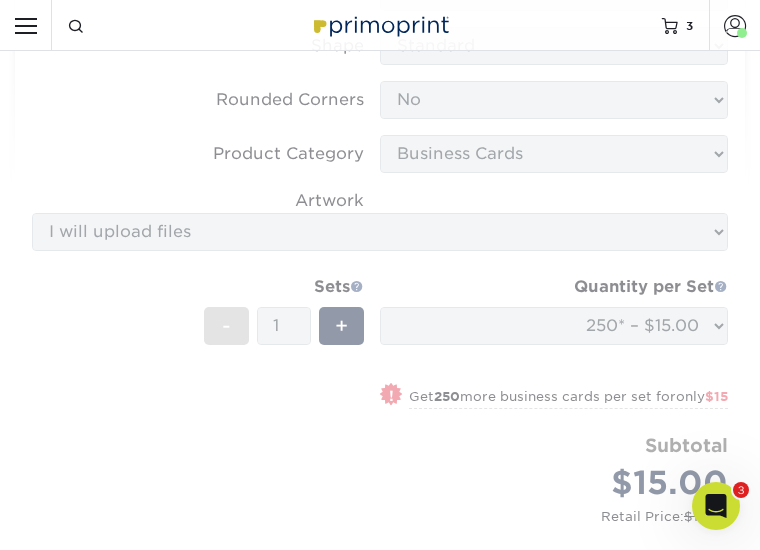 scroll, scrollTop: 1111, scrollLeft: 0, axis: vertical 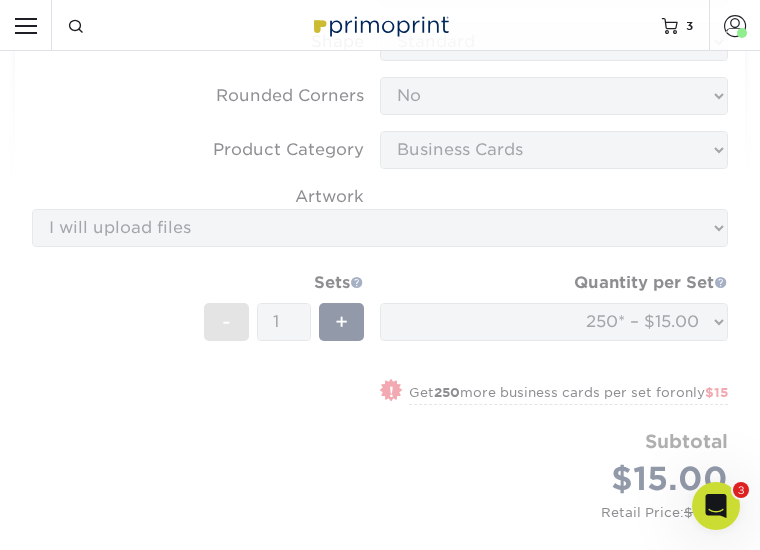 click on "Select One
Brandon Lewke
Eloisa Tan
Emily Allen
Emily Allen (Home)
James Wong
Jasmine Sanchez (HR)
Jessica Begley (Home)
Jimmy Chung
Joe Kim (Home)
John Angle (Home)
Katrina Stevens (Home)
Kelly Castellón (Home)
Kristen Martin Lai
Leah Koldewyn
Lindsey Munzel (Home)
Lolita Acay
McCabe
Niki Naftzger
Niki Naftzger (Home)
Pratibha Adamo Home
Prinda Home
Sherry Burch" at bounding box center [562, 1055] 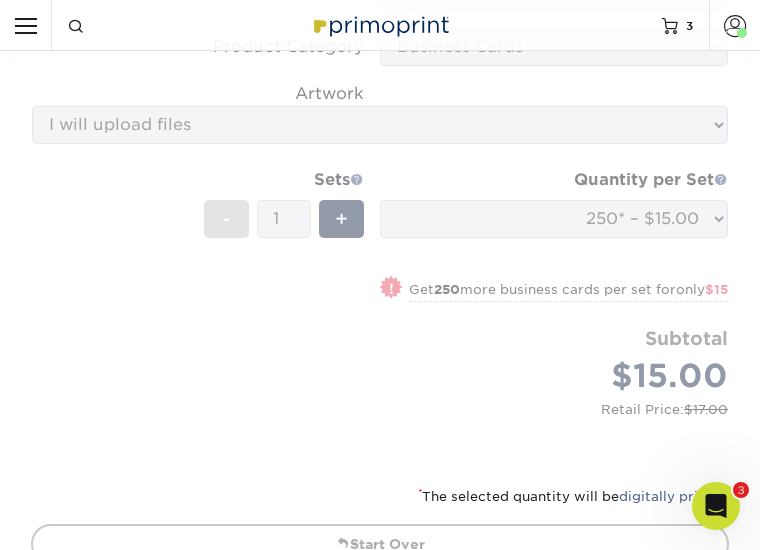scroll, scrollTop: 1215, scrollLeft: 0, axis: vertical 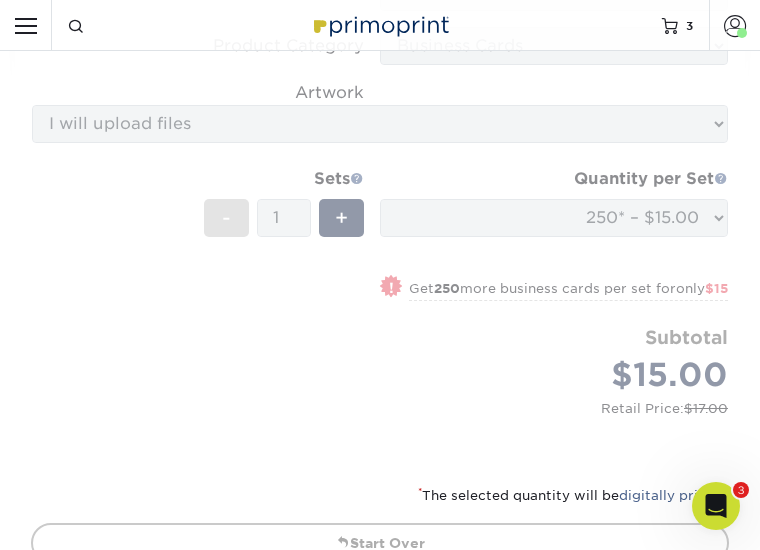 click on "Please Select Ground Shipping (+$7.84) 3 Day Shipping Service (+$15.38) 2 Day Air Shipping (+$15.85) Next Day Shipping by 5pm (+$18.32) Next Day Shipping by 12 noon (+$19.42) Next Day Air Early A.M. (+$117.79)" at bounding box center [562, 1132] 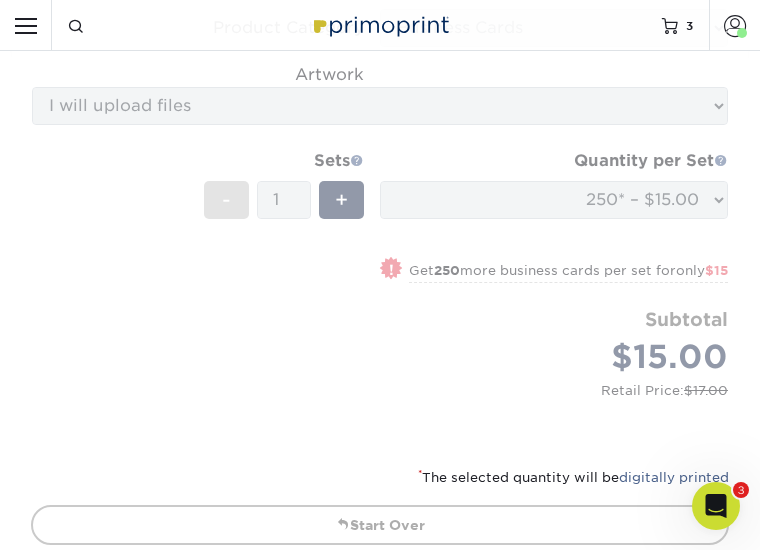 scroll, scrollTop: 1235, scrollLeft: 0, axis: vertical 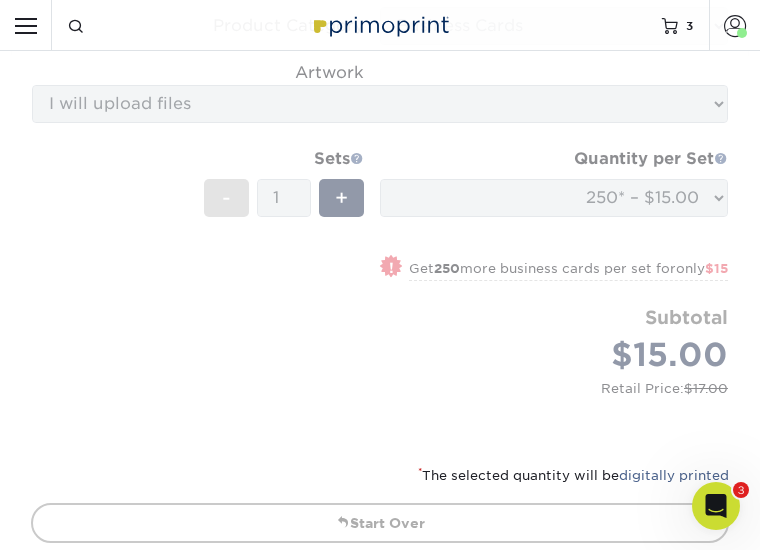 click on "Please Select Ground Shipping (+$7.84) 3 Day Shipping Service (+$15.38) 2 Day Air Shipping (+$15.85) Next Day Shipping by 5pm (+$18.32) Next Day Shipping by 12 noon (+$19.42) Next Day Air Early A.M. (+$117.79)" at bounding box center [562, 1112] 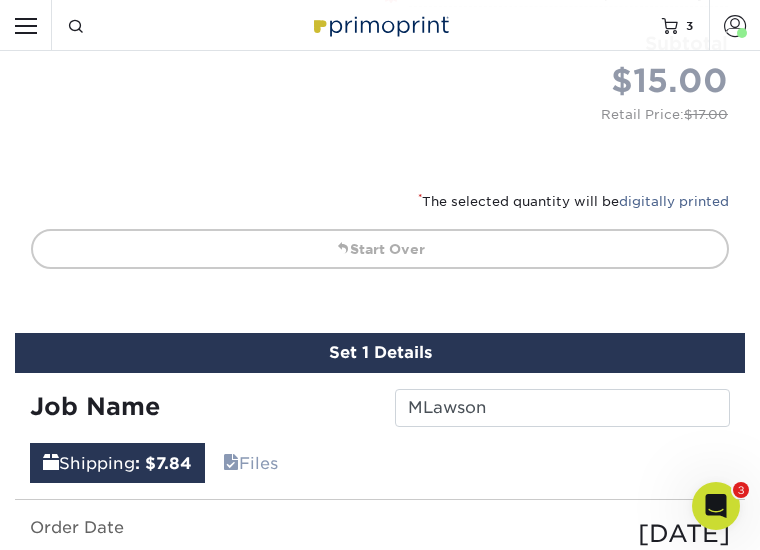 scroll, scrollTop: 1510, scrollLeft: 0, axis: vertical 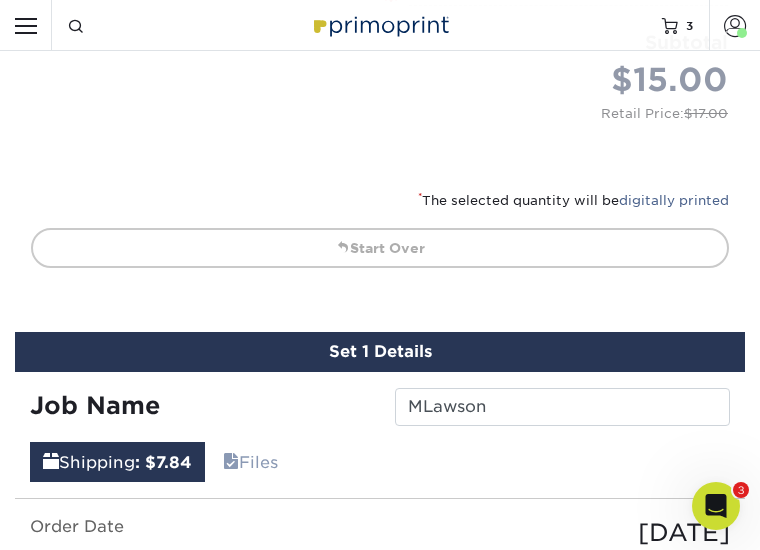 click on "Next" at bounding box center [697, 1378] 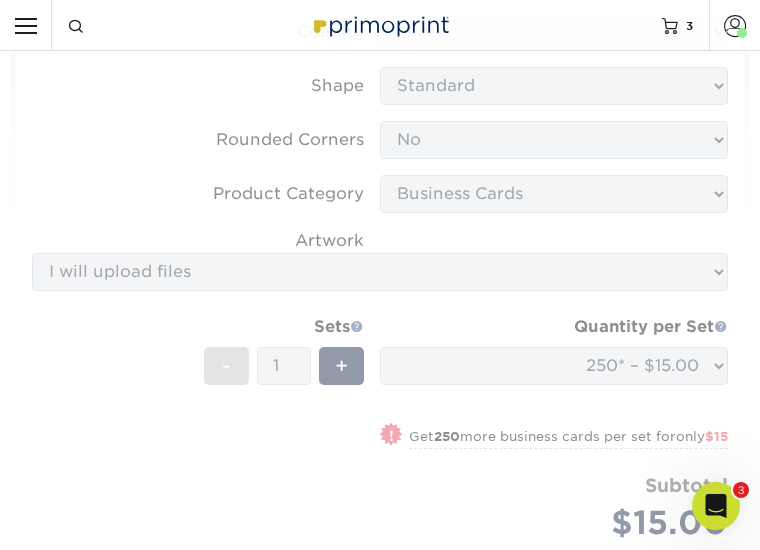 scroll, scrollTop: 1066, scrollLeft: 0, axis: vertical 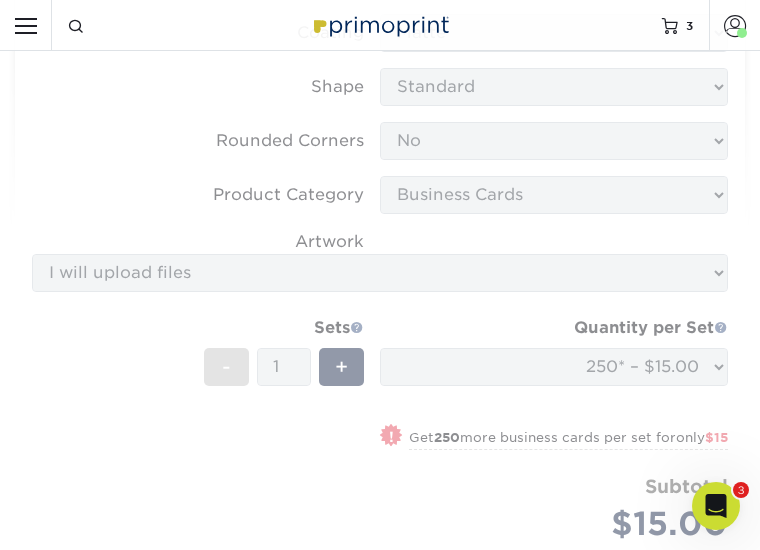 click on "Front: Click to select or drag and drop the file here." at bounding box center (0, 0) 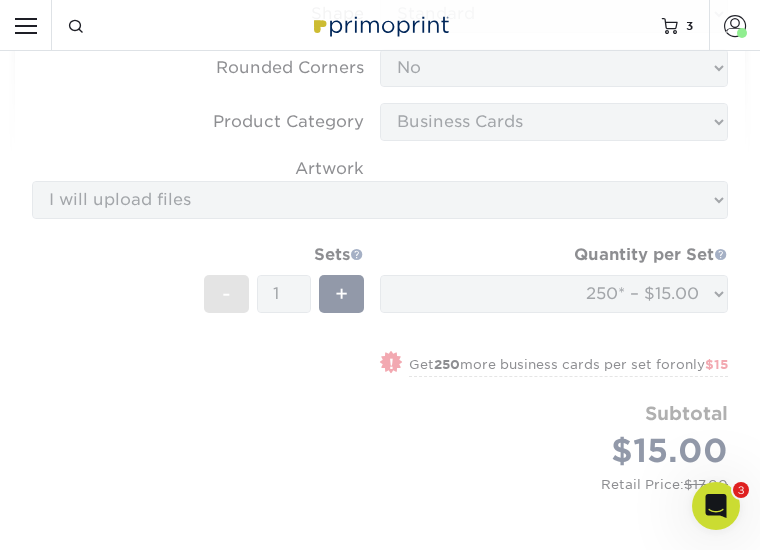 scroll, scrollTop: 1140, scrollLeft: 0, axis: vertical 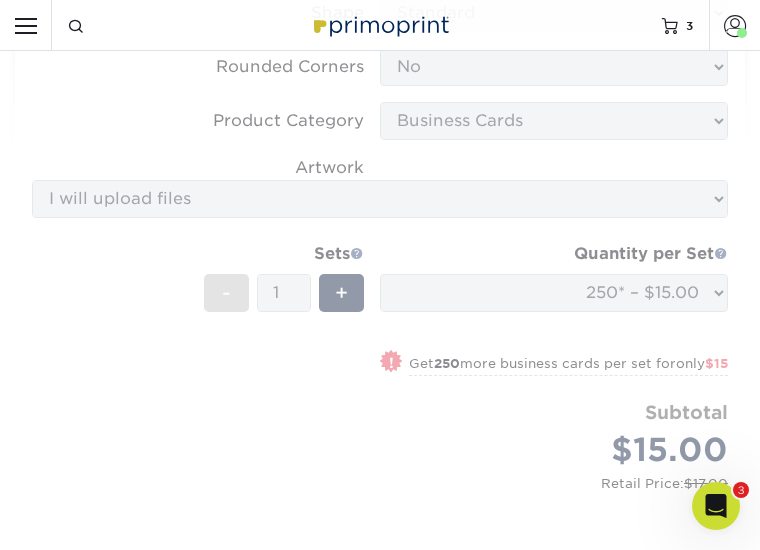 click on "Back: Click to select or drag and drop the file here." at bounding box center (0, 0) 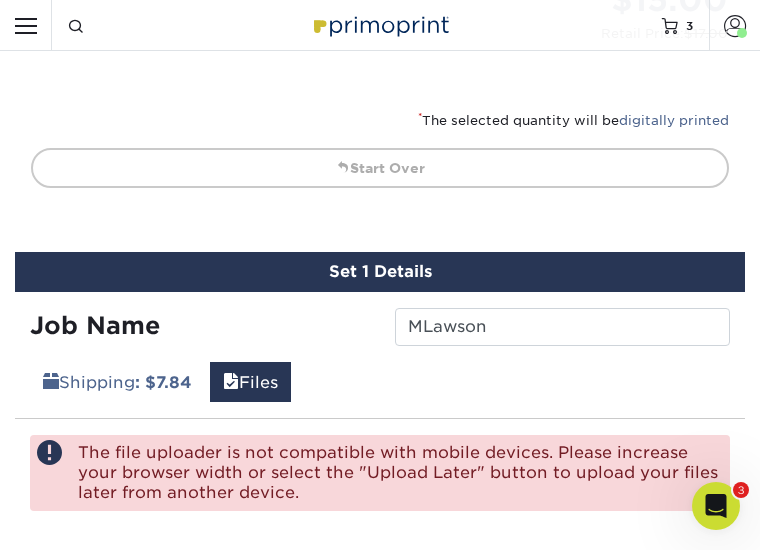 scroll, scrollTop: 1196, scrollLeft: 0, axis: vertical 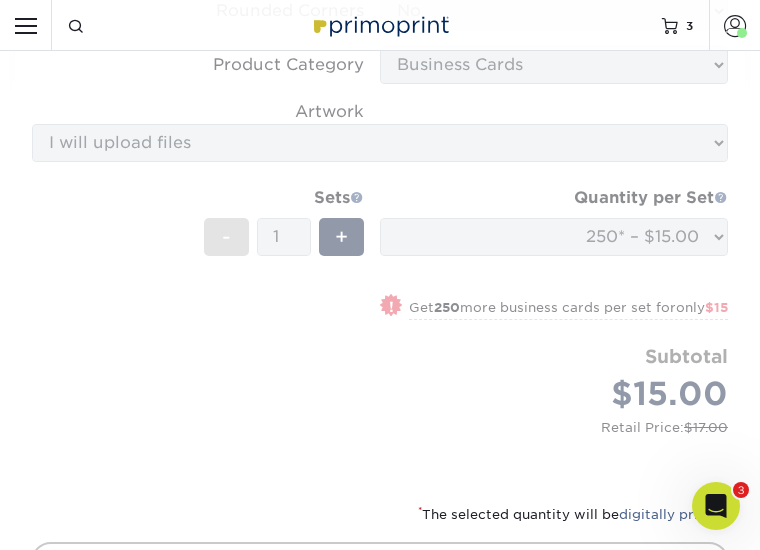 click on "Approve with Errors *" at bounding box center [0, 0] 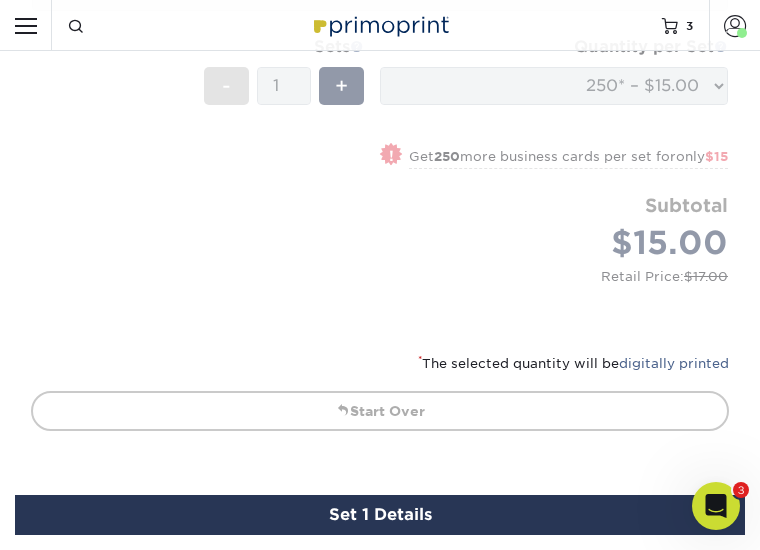 scroll, scrollTop: 1348, scrollLeft: 0, axis: vertical 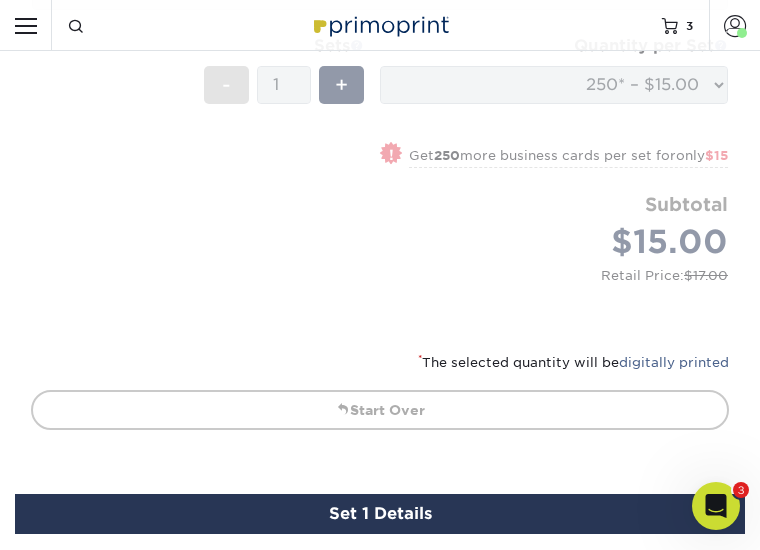 click on "Save & Continue" at bounding box center (638, 841) 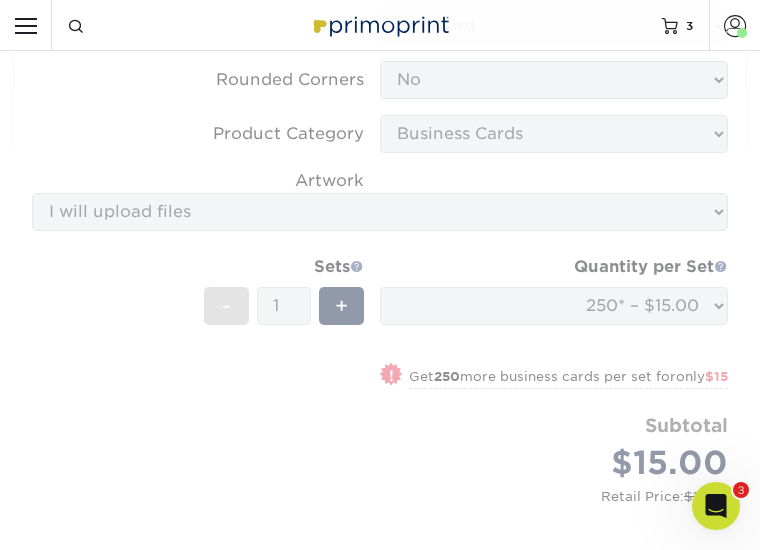 scroll, scrollTop: 1128, scrollLeft: 0, axis: vertical 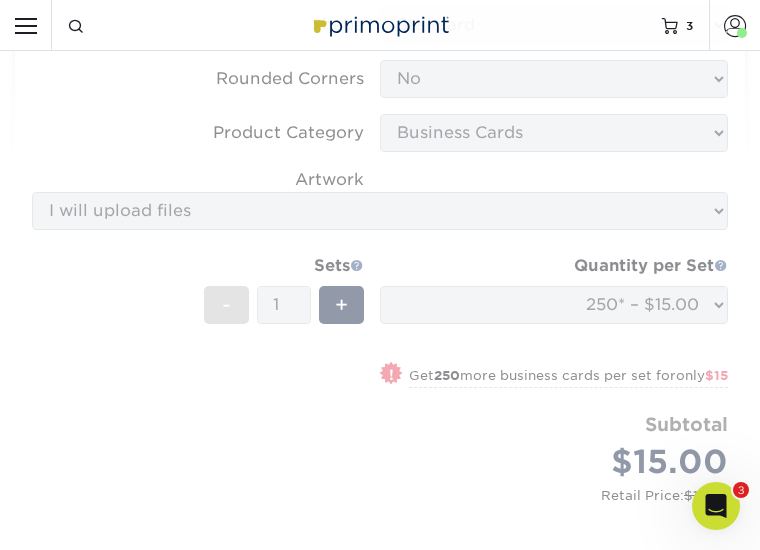 click on "Add to Cart" at bounding box center (658, 1301) 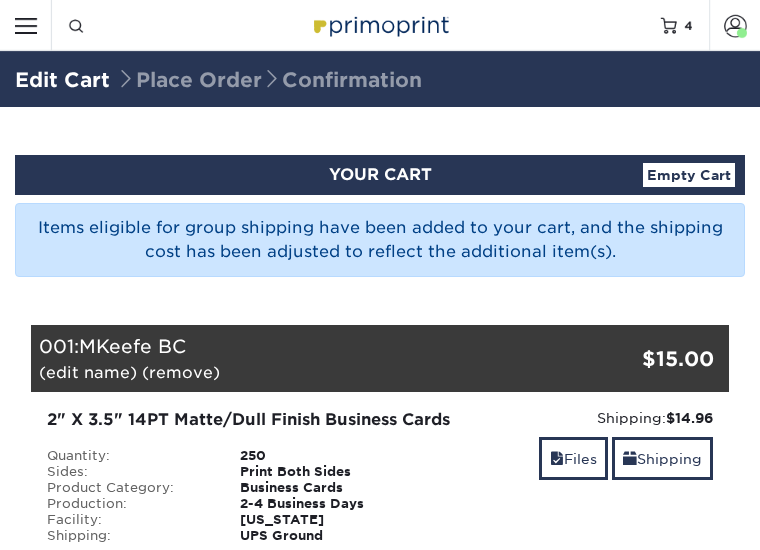 scroll, scrollTop: 0, scrollLeft: 0, axis: both 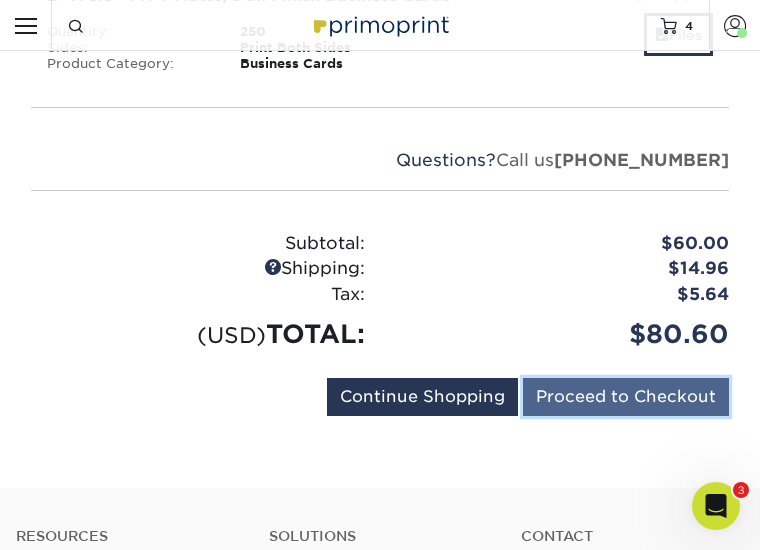 click on "Proceed to Checkout" at bounding box center [626, 397] 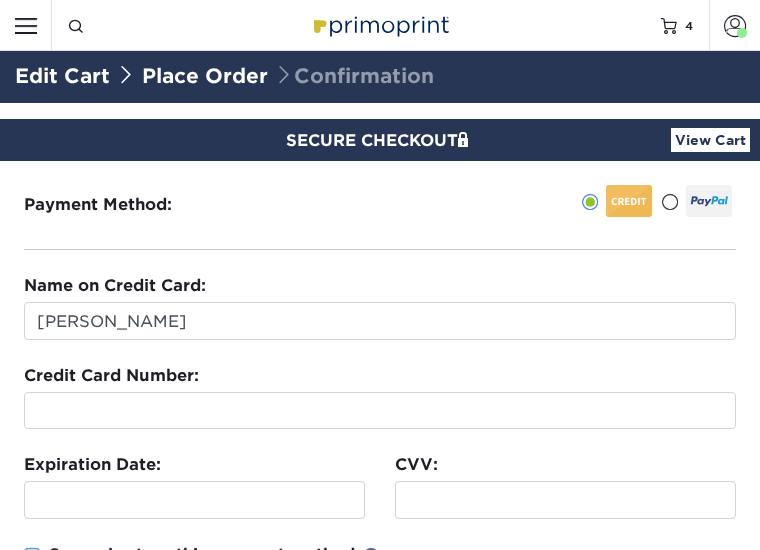scroll, scrollTop: 0, scrollLeft: 0, axis: both 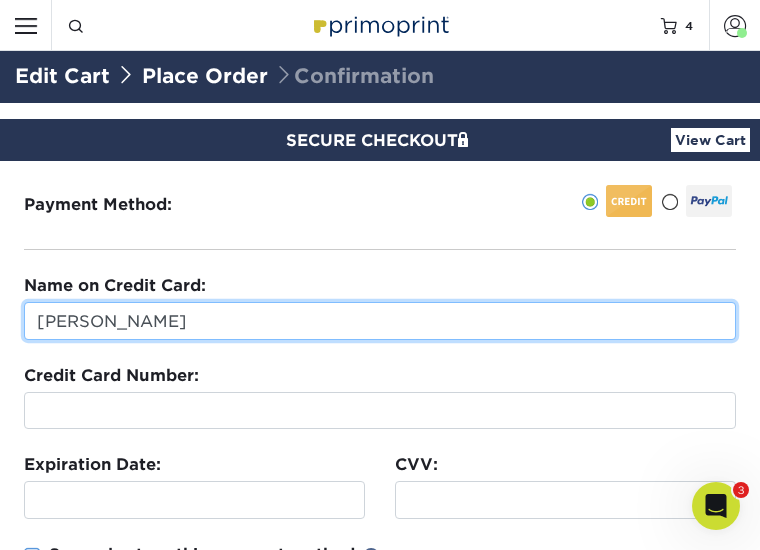 click on "[PERSON_NAME]" at bounding box center (380, 321) 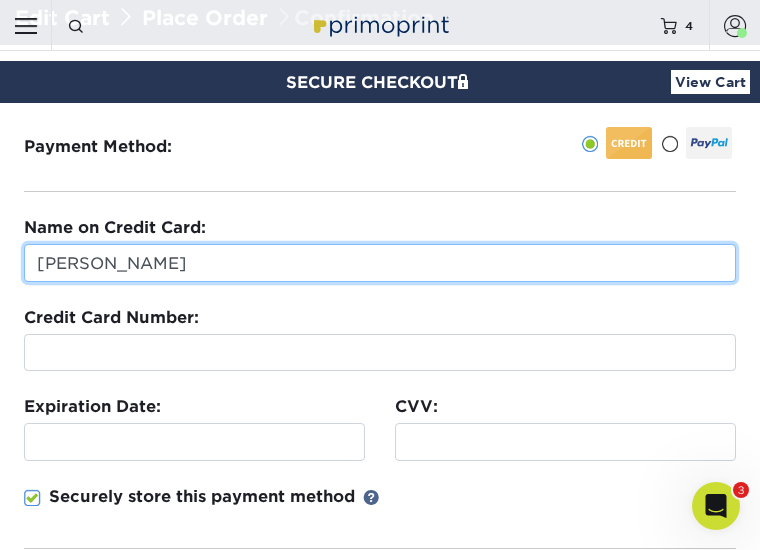 scroll, scrollTop: 65, scrollLeft: 0, axis: vertical 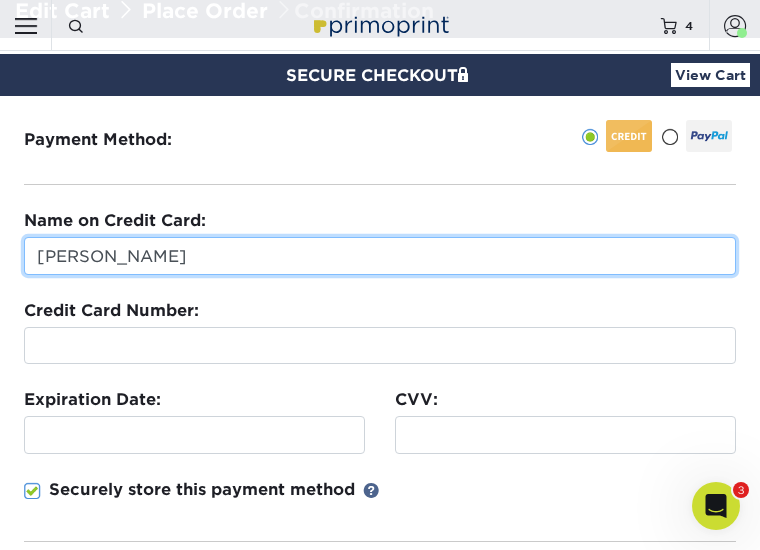 drag, startPoint x: 136, startPoint y: 333, endPoint x: -32, endPoint y: 327, distance: 168.1071 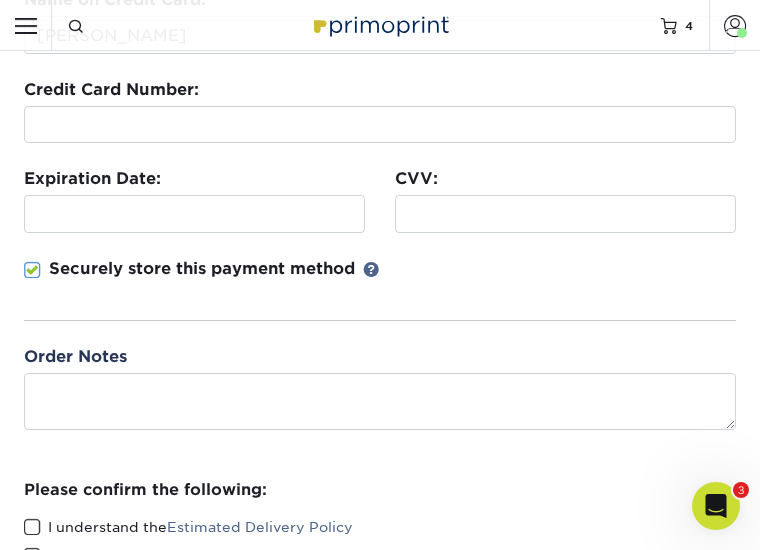 scroll, scrollTop: 343, scrollLeft: 0, axis: vertical 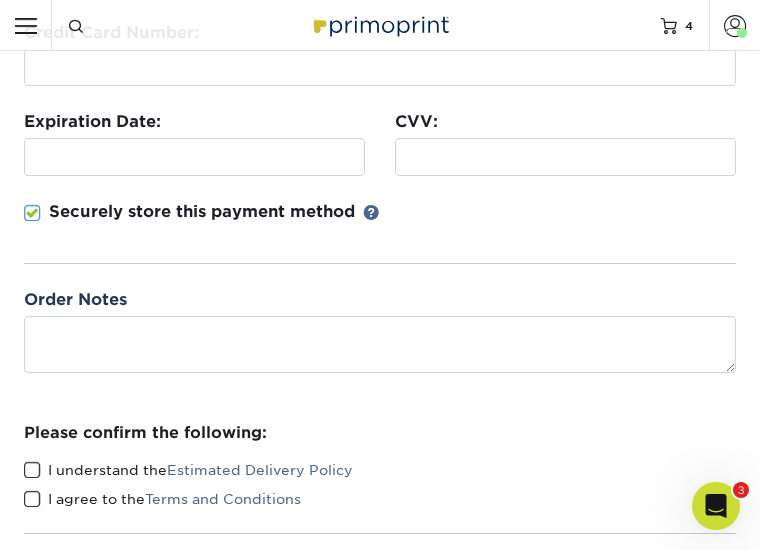 click at bounding box center [32, 213] 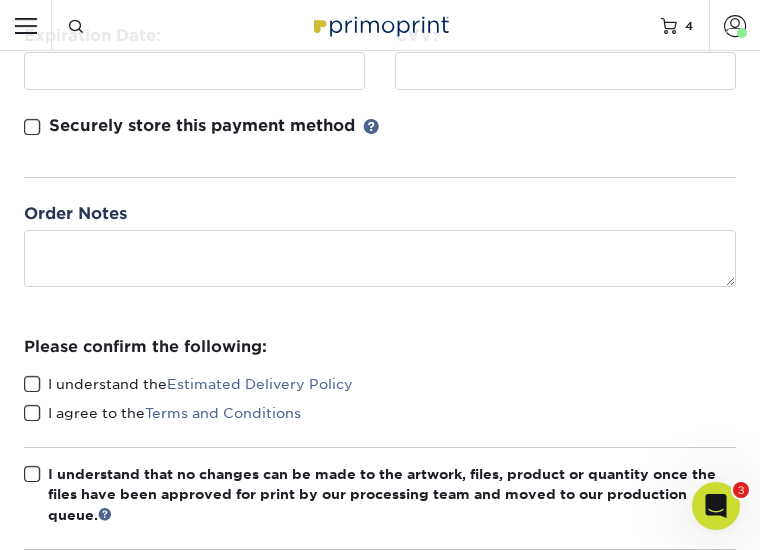 scroll, scrollTop: 431, scrollLeft: 0, axis: vertical 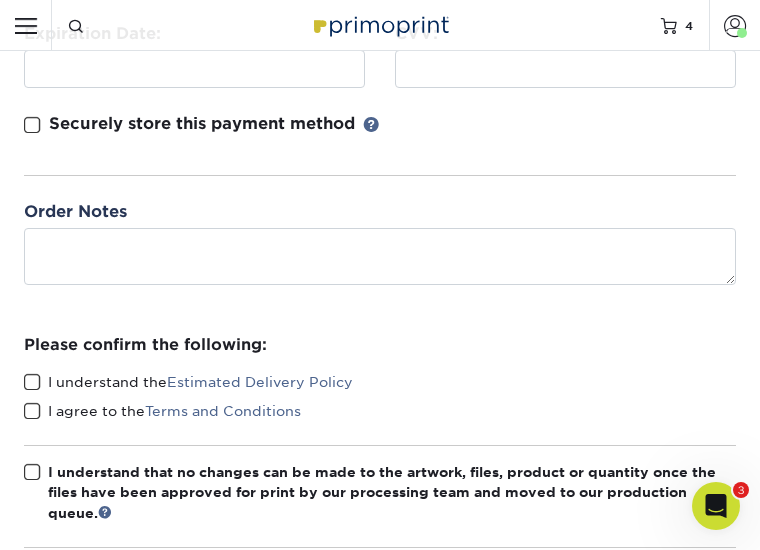 click on "COMPLETE PURCHASE" at bounding box center [634, 757] 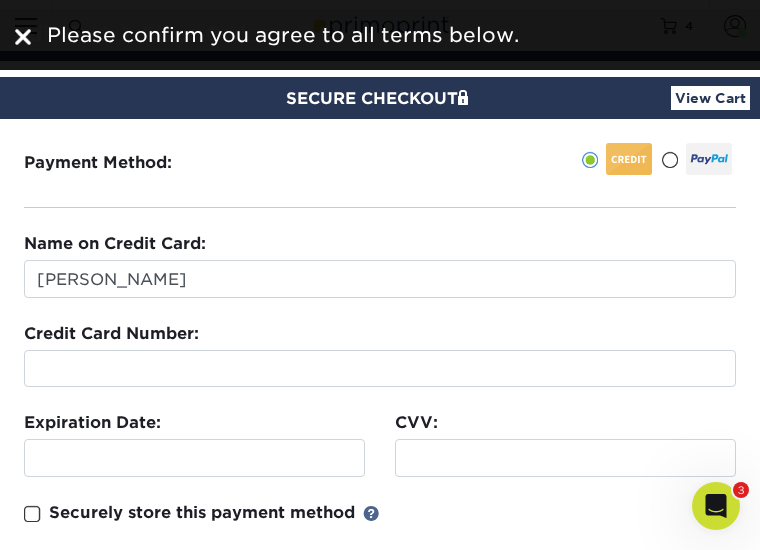 scroll, scrollTop: 44, scrollLeft: 0, axis: vertical 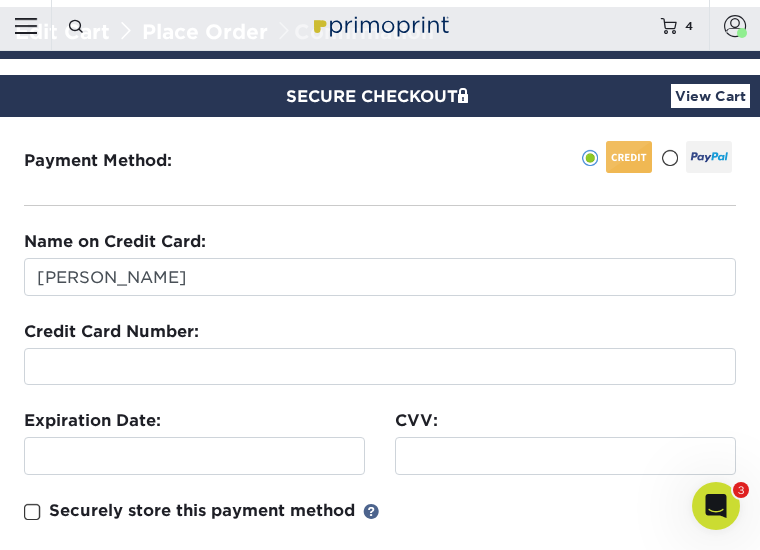 click at bounding box center [32, 769] 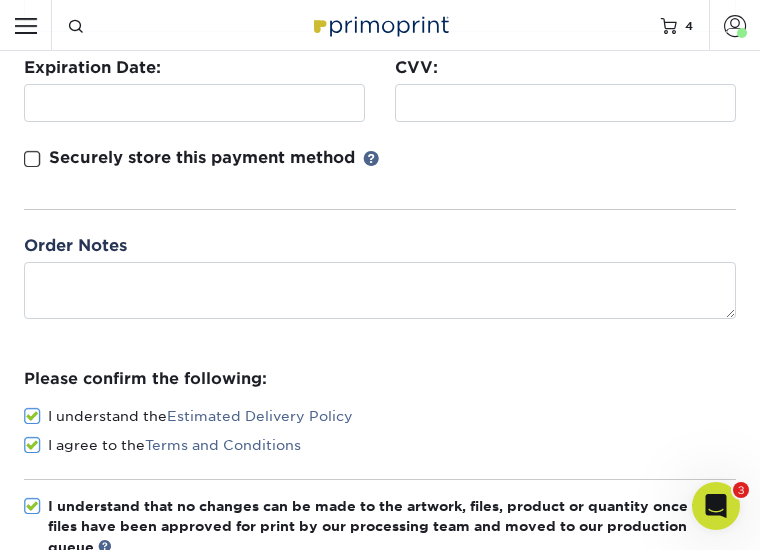 scroll, scrollTop: 398, scrollLeft: 0, axis: vertical 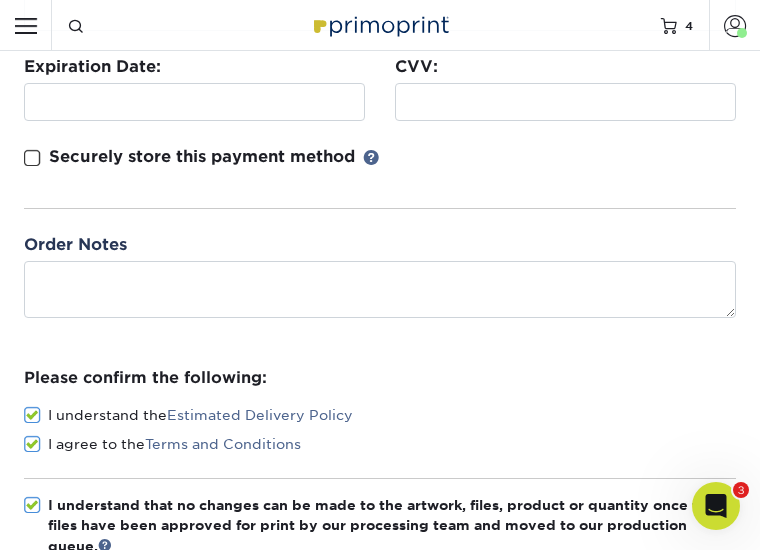 click on "COMPLETE PURCHASE" at bounding box center [634, 790] 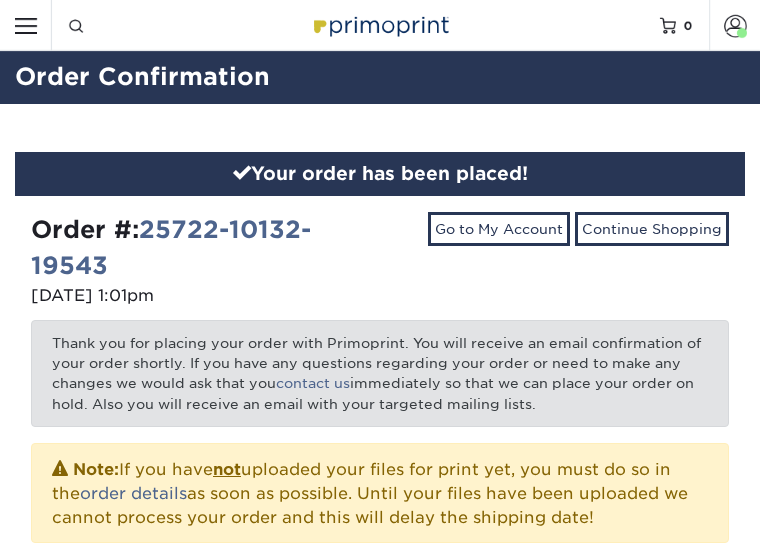 scroll, scrollTop: 0, scrollLeft: 0, axis: both 